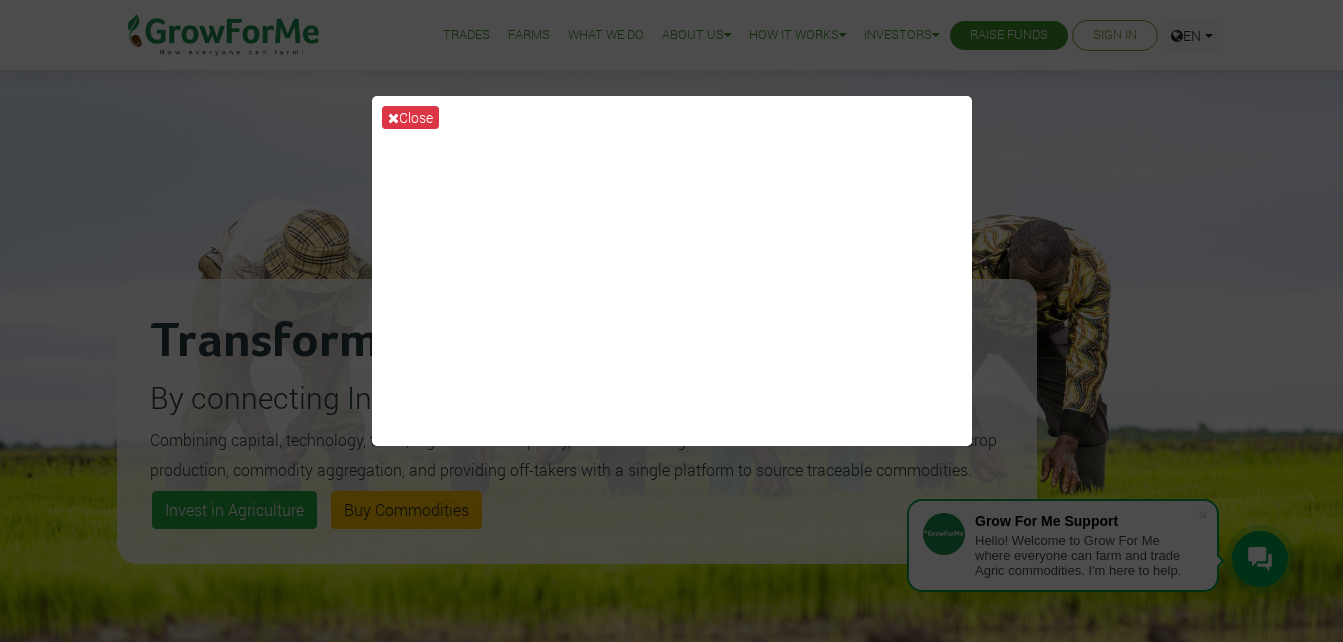 scroll, scrollTop: 0, scrollLeft: 0, axis: both 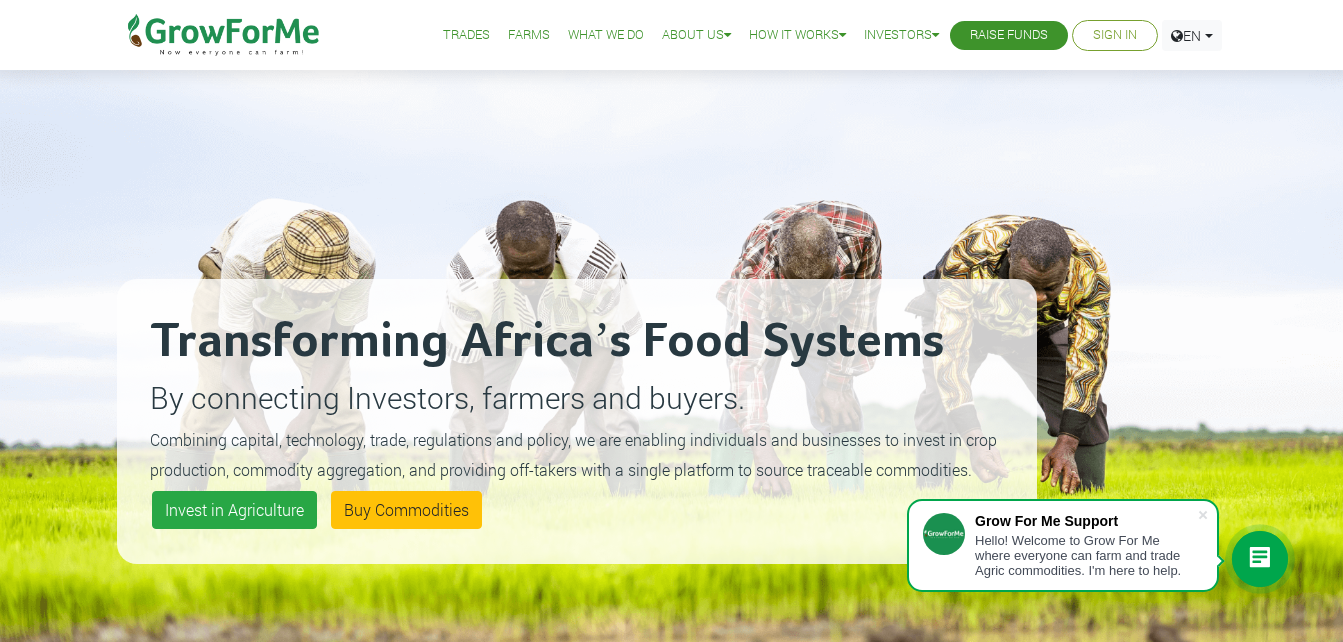 click on "Sign In" at bounding box center (1115, 35) 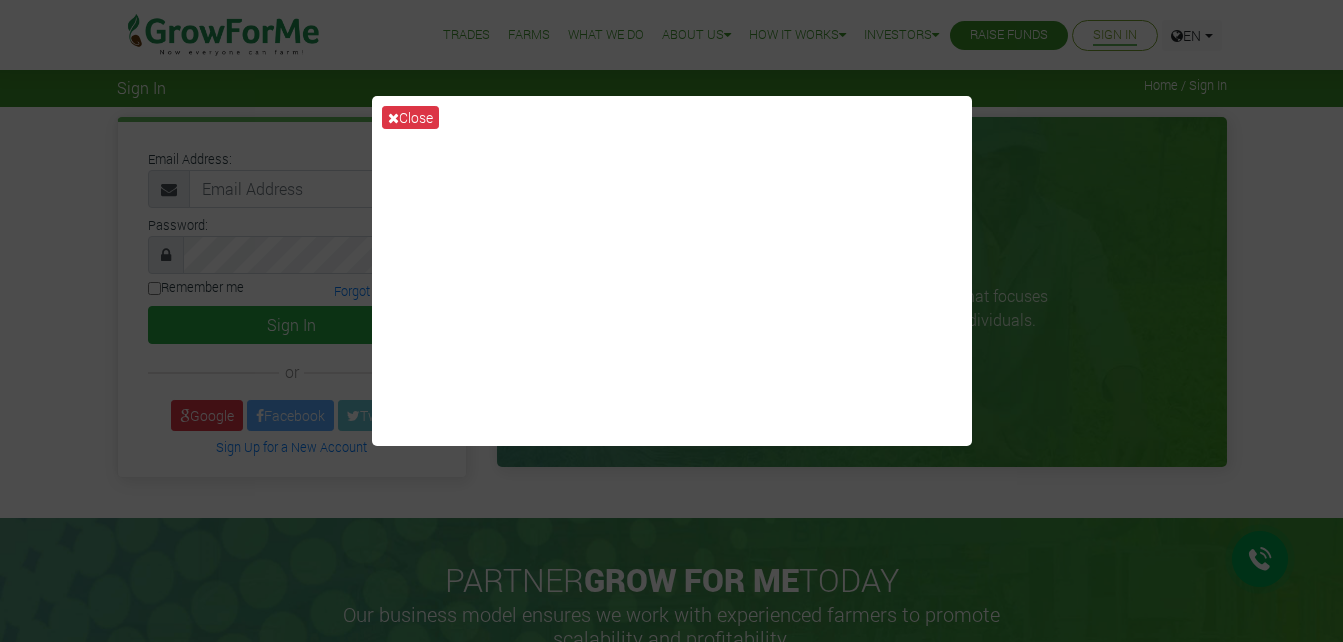 scroll, scrollTop: 0, scrollLeft: 0, axis: both 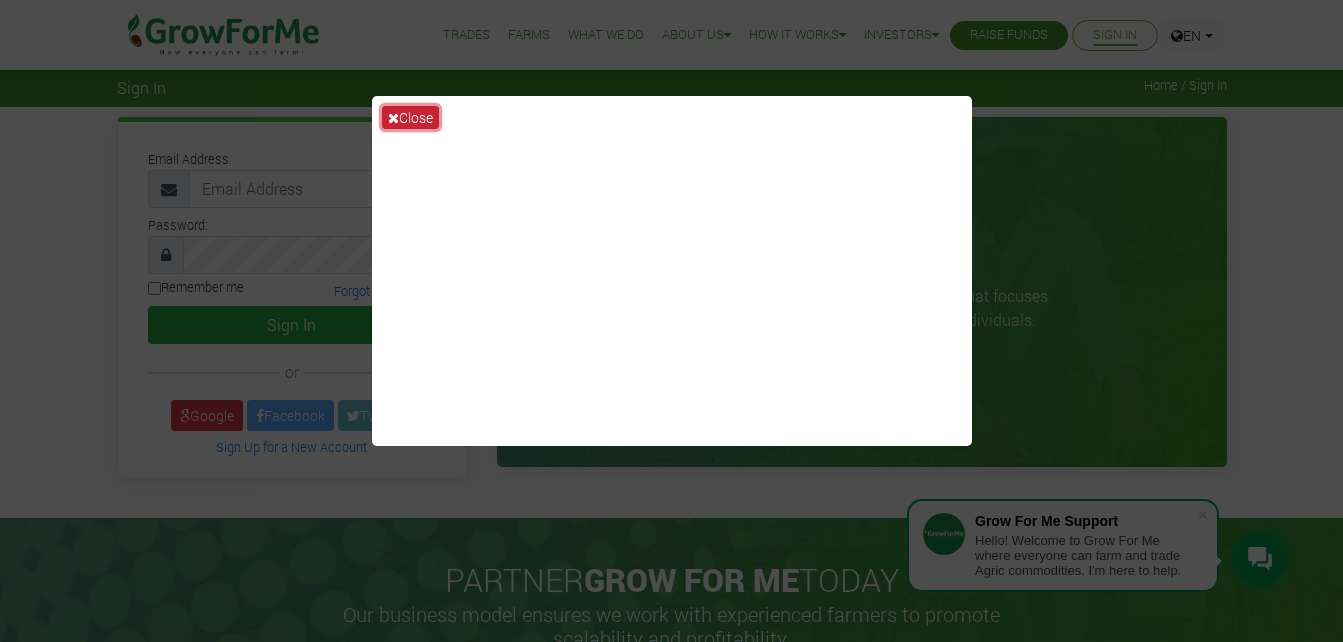 click on "Close" at bounding box center (410, 117) 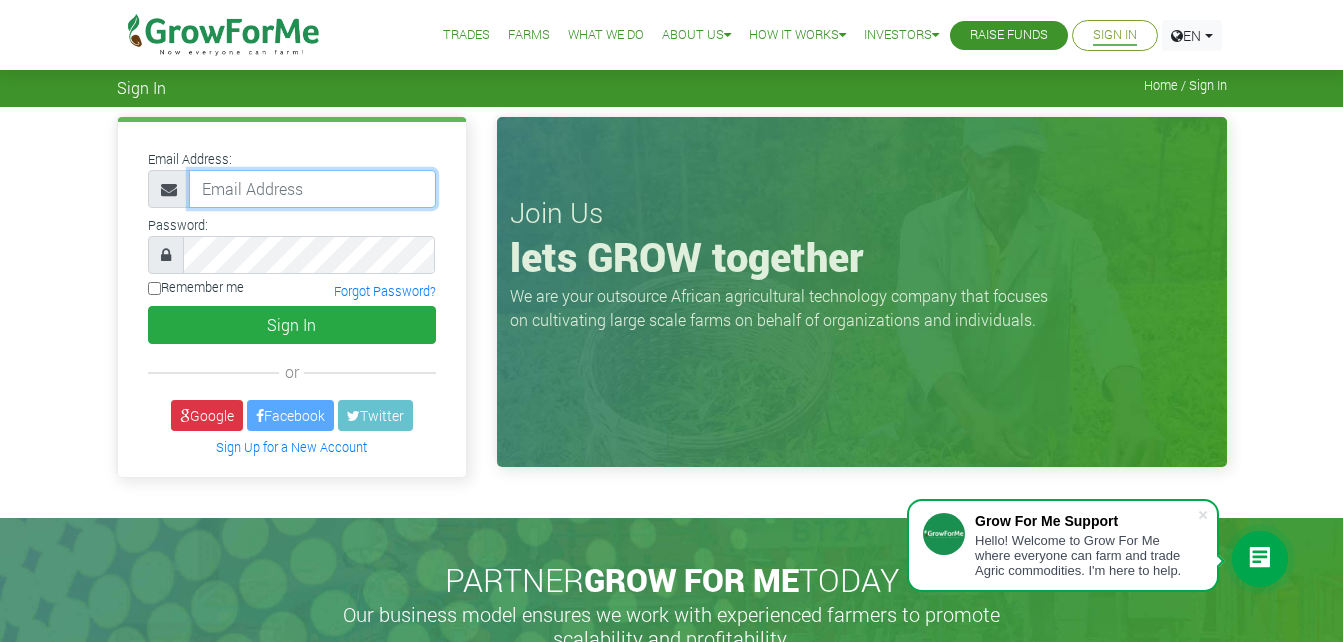 click at bounding box center (312, 189) 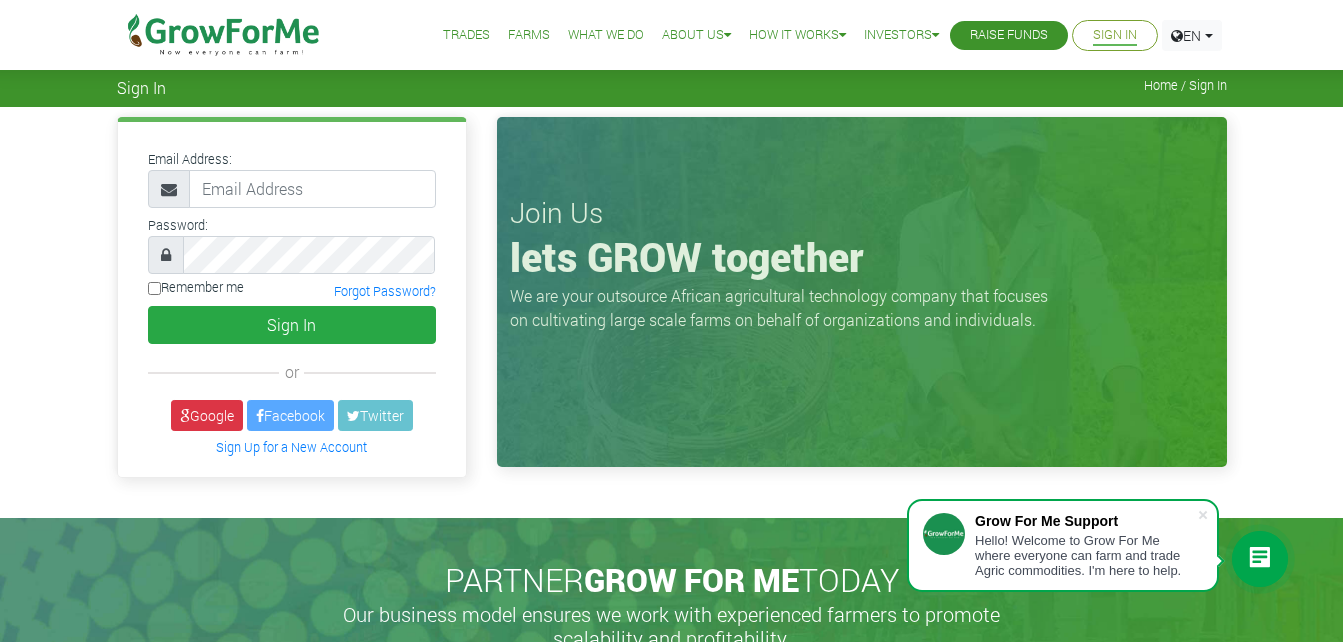 click at bounding box center (292, 134) 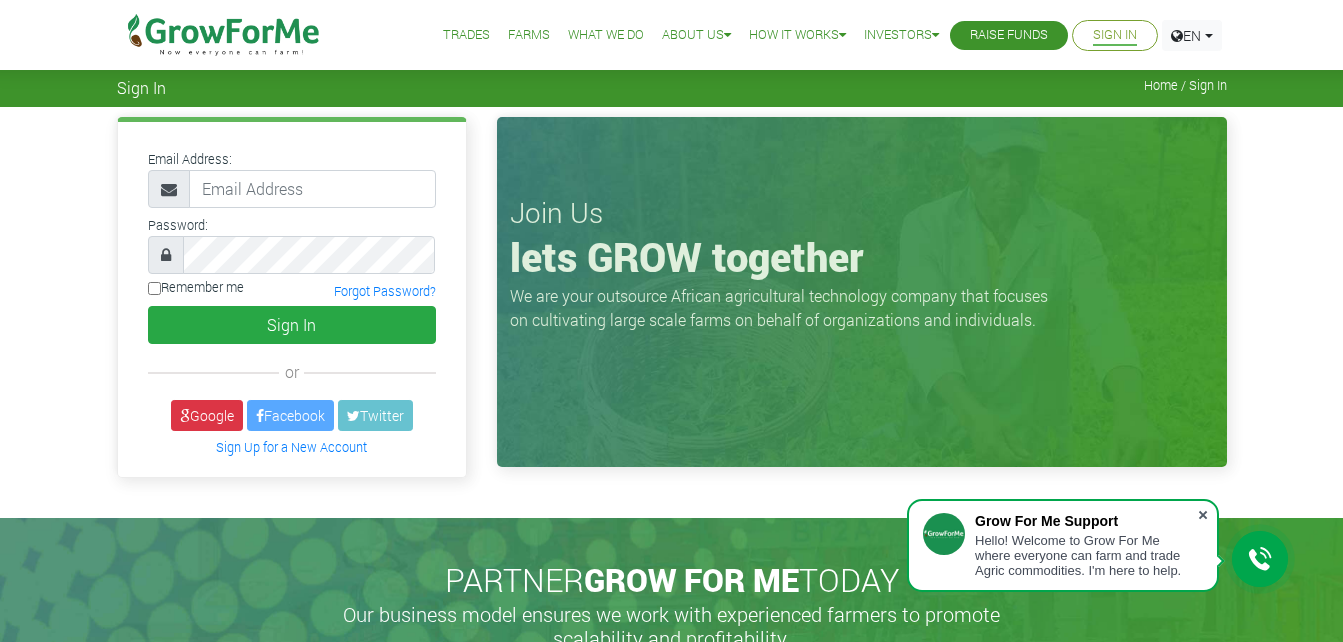 click at bounding box center [1203, 515] 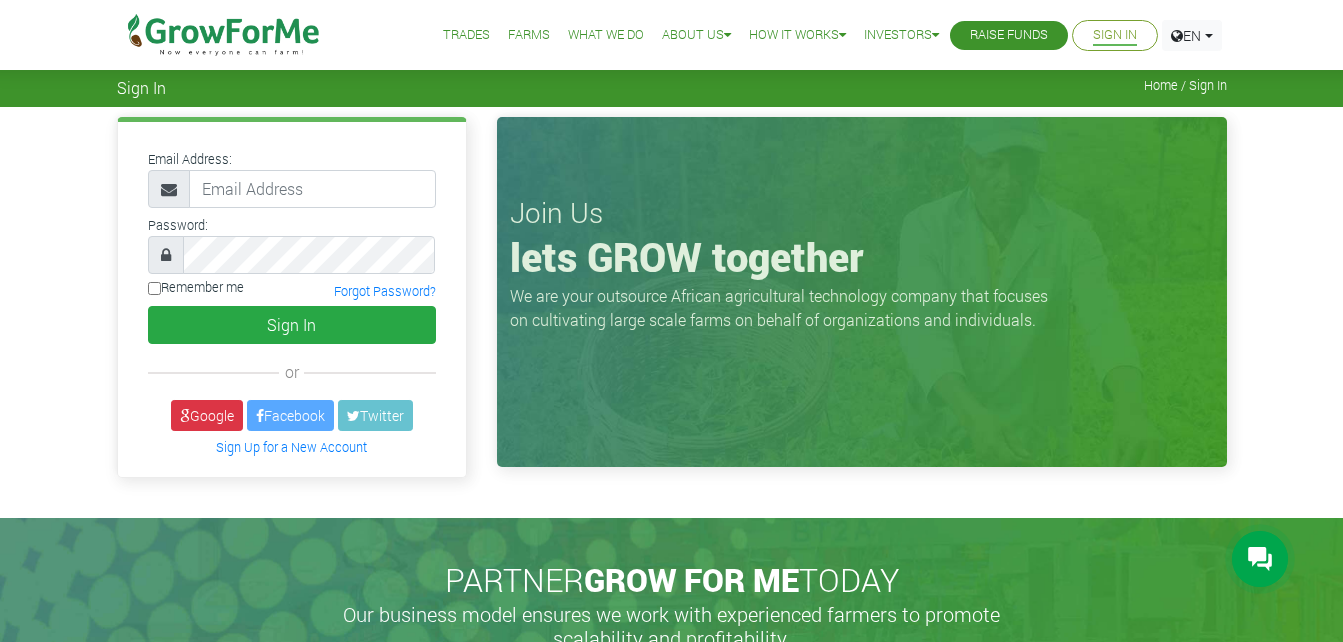 click on "Raise Funds" at bounding box center [1009, 35] 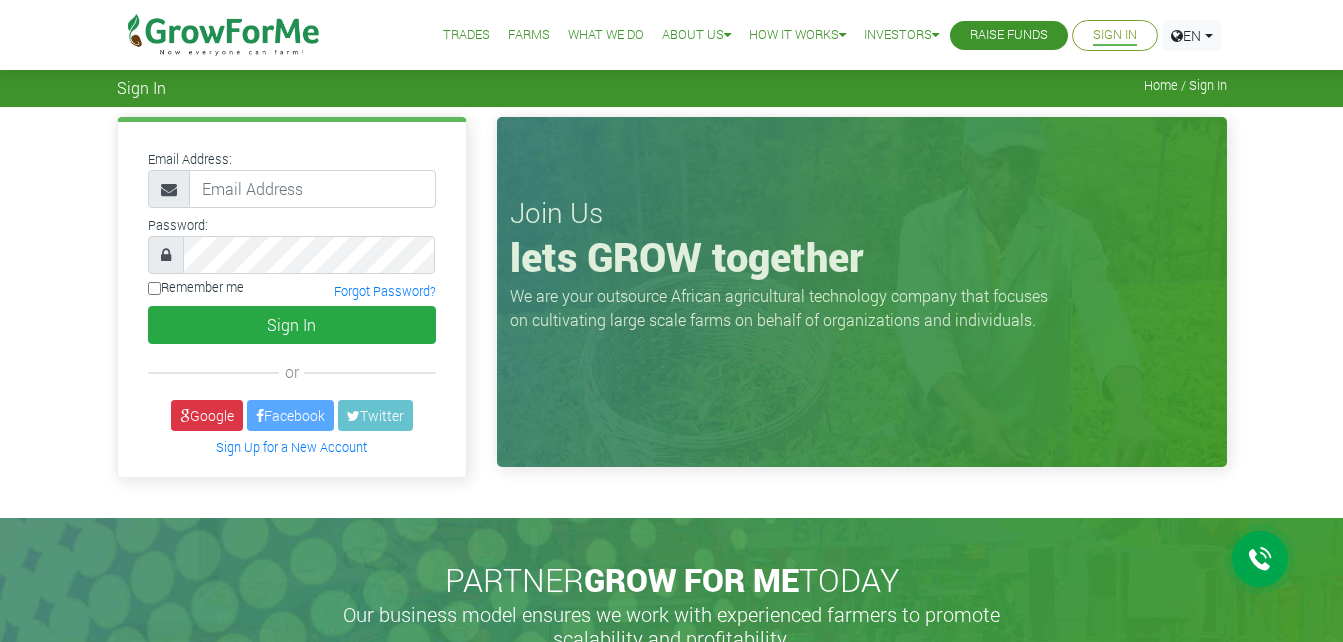 scroll, scrollTop: 0, scrollLeft: 0, axis: both 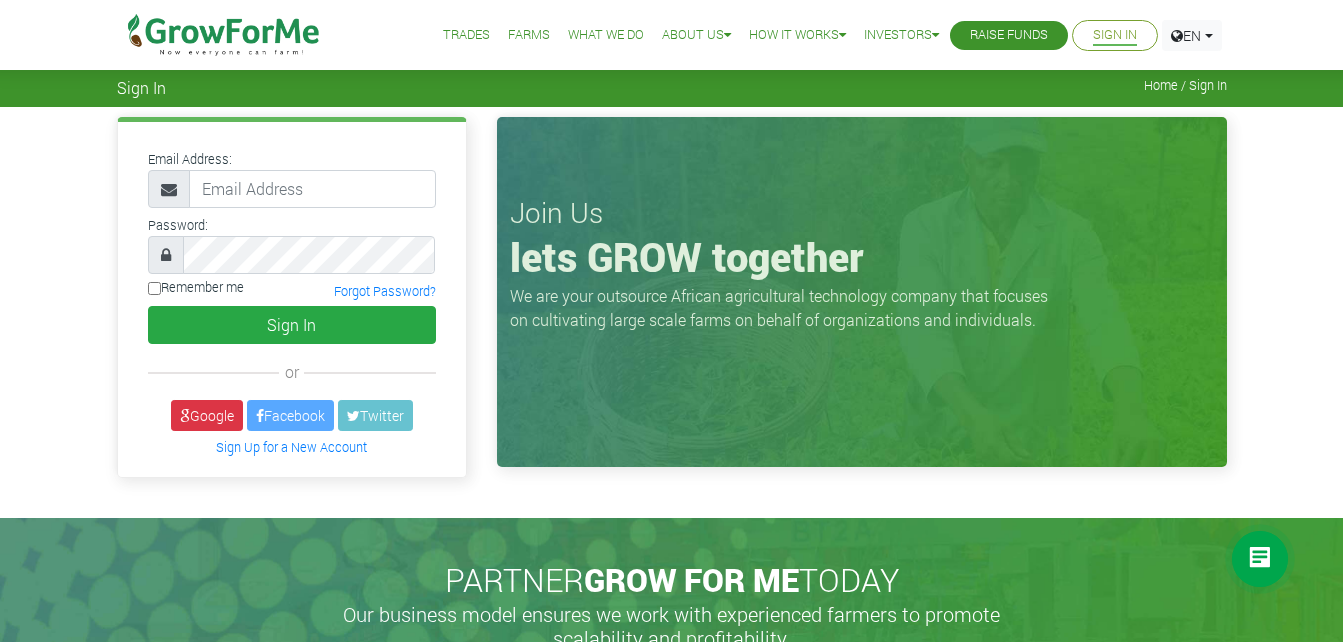 click on "Trades" at bounding box center [466, 35] 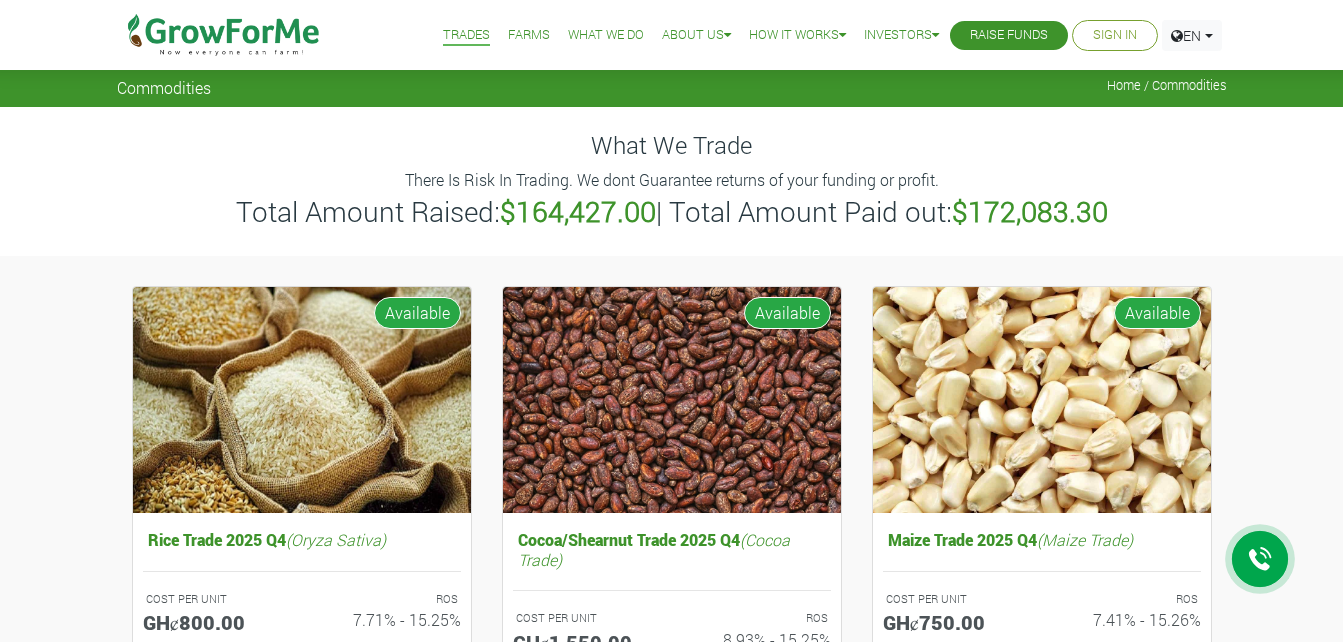 scroll, scrollTop: 0, scrollLeft: 0, axis: both 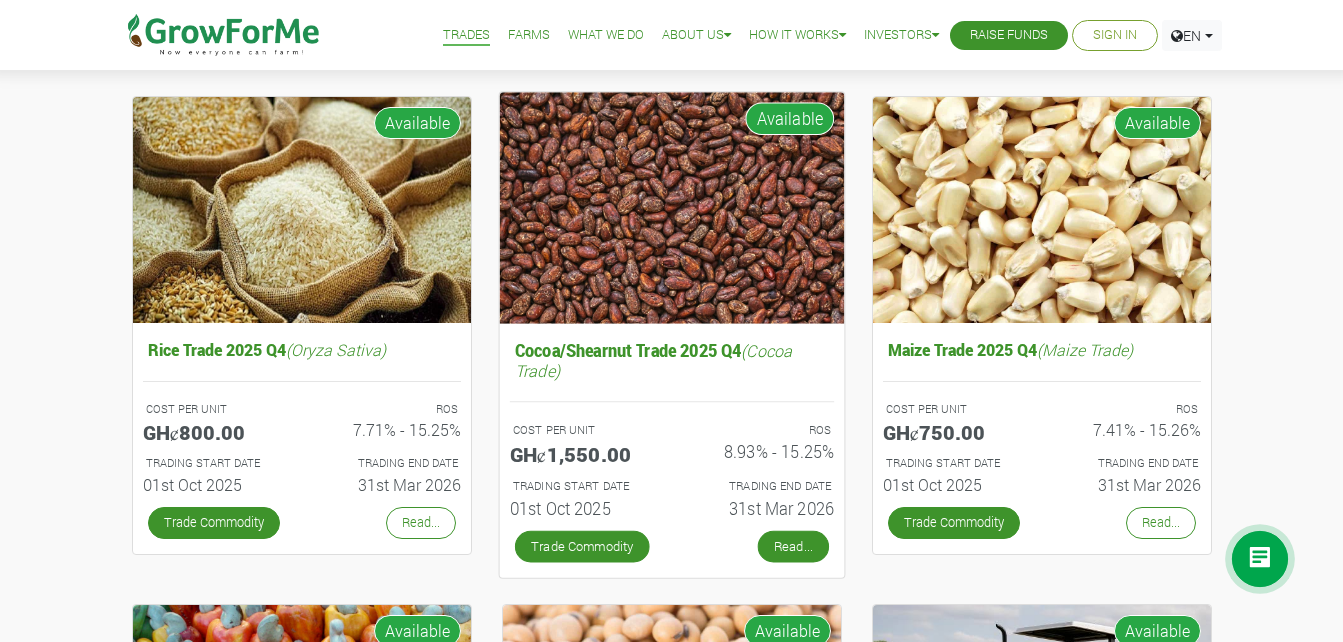 click on "Read..." at bounding box center [792, 546] 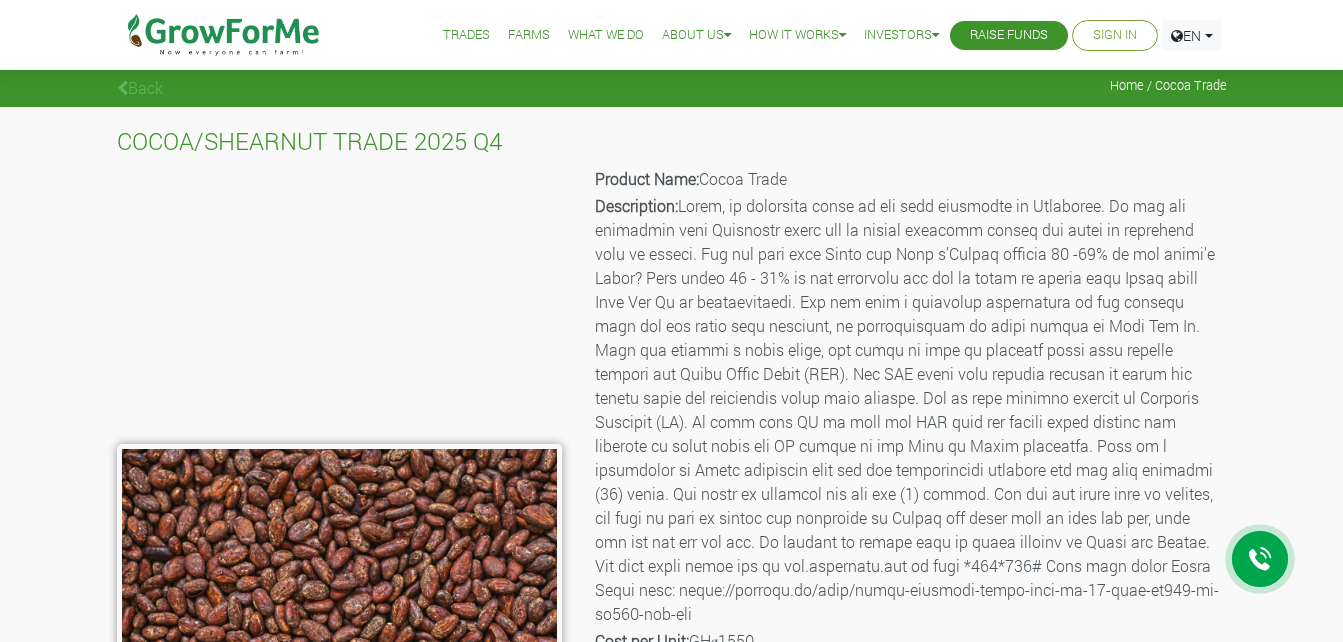 scroll, scrollTop: 0, scrollLeft: 0, axis: both 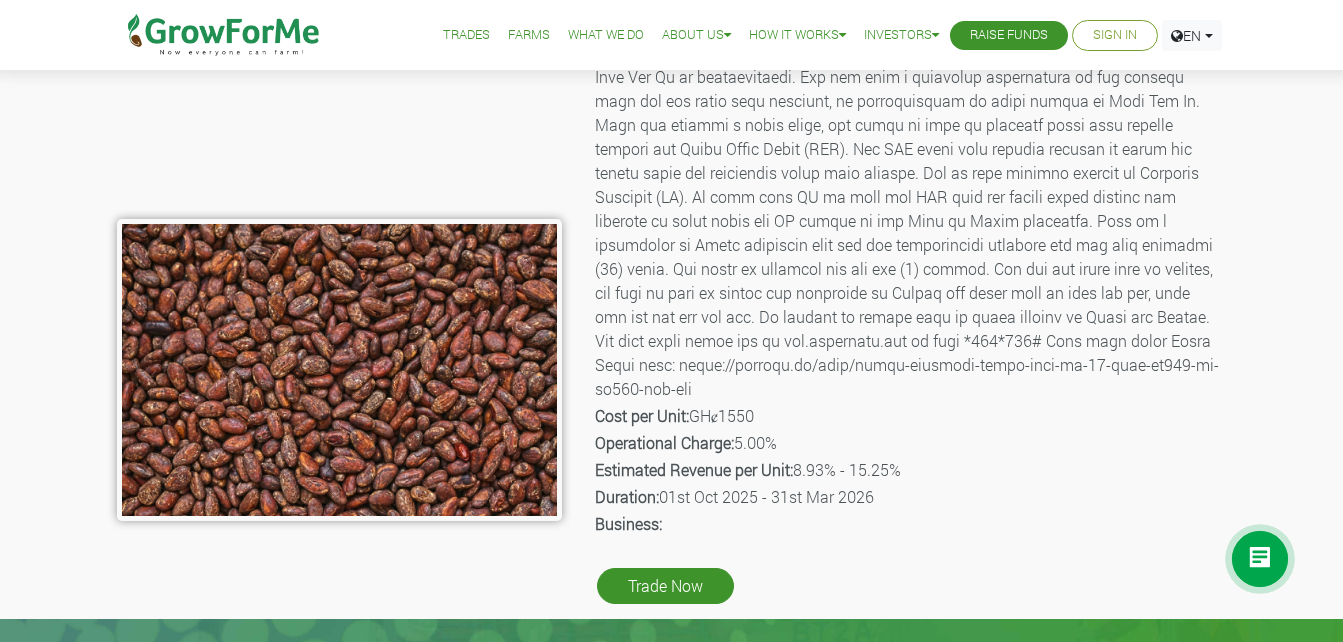 click at bounding box center [1260, 559] 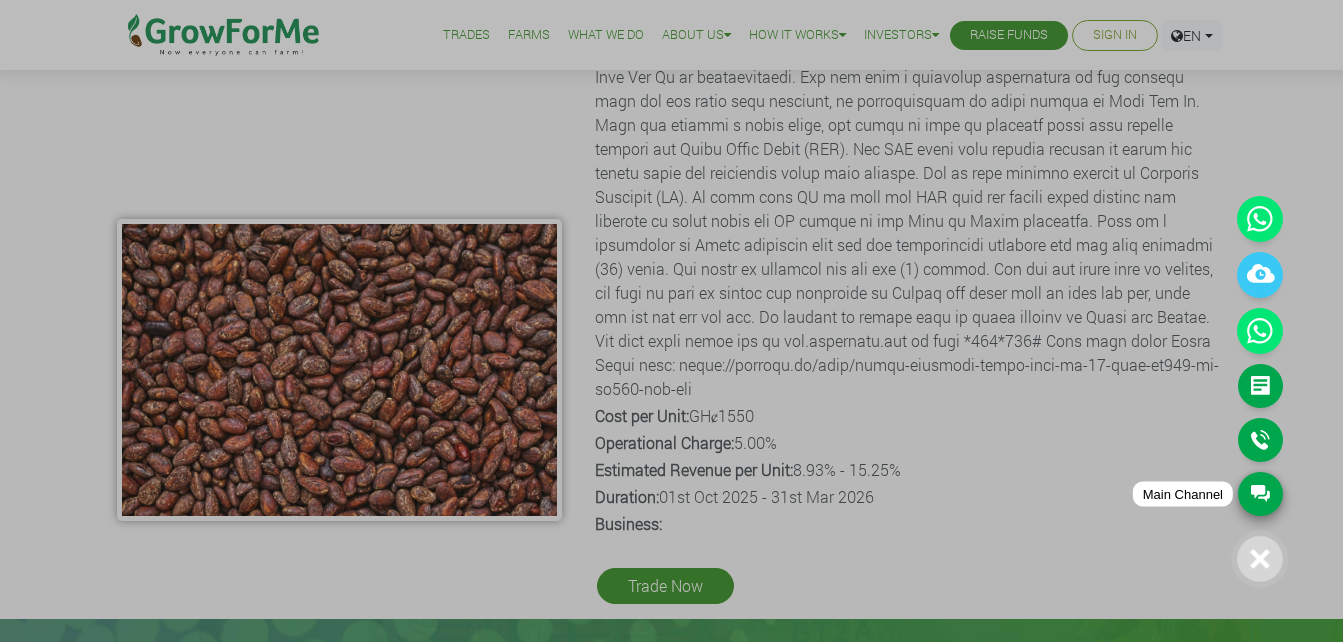 click on "Main Channel" at bounding box center [1260, 494] 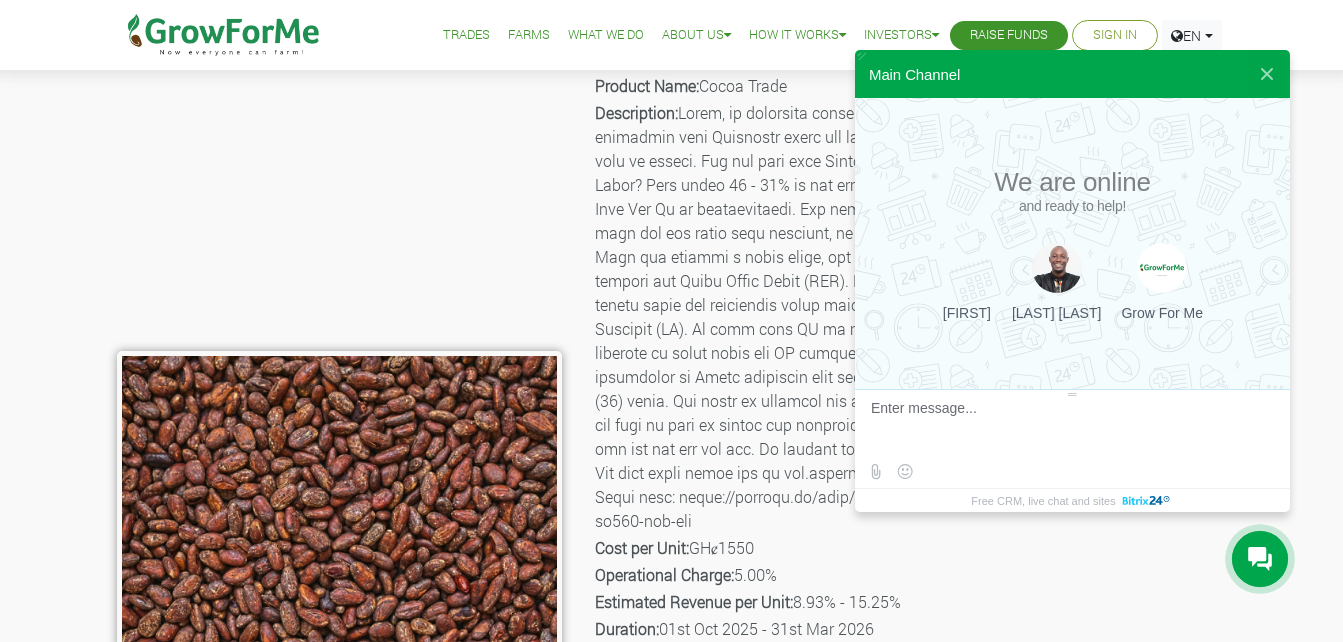 scroll, scrollTop: 100, scrollLeft: 0, axis: vertical 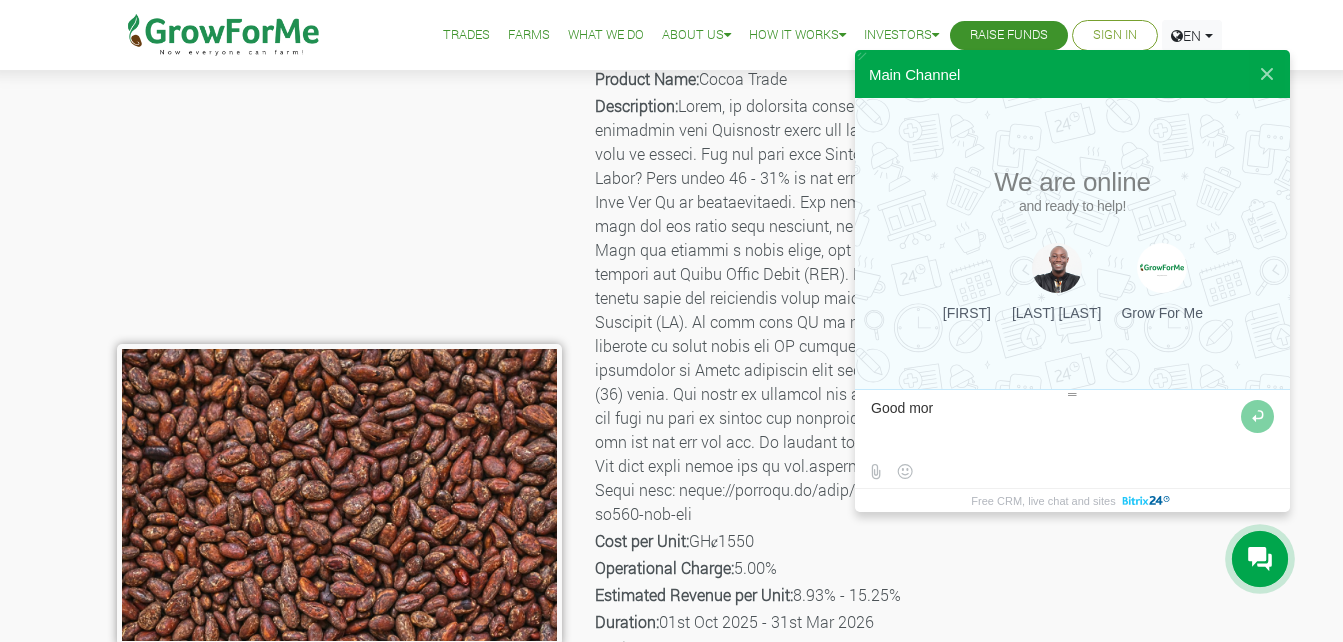 type on "Good morn" 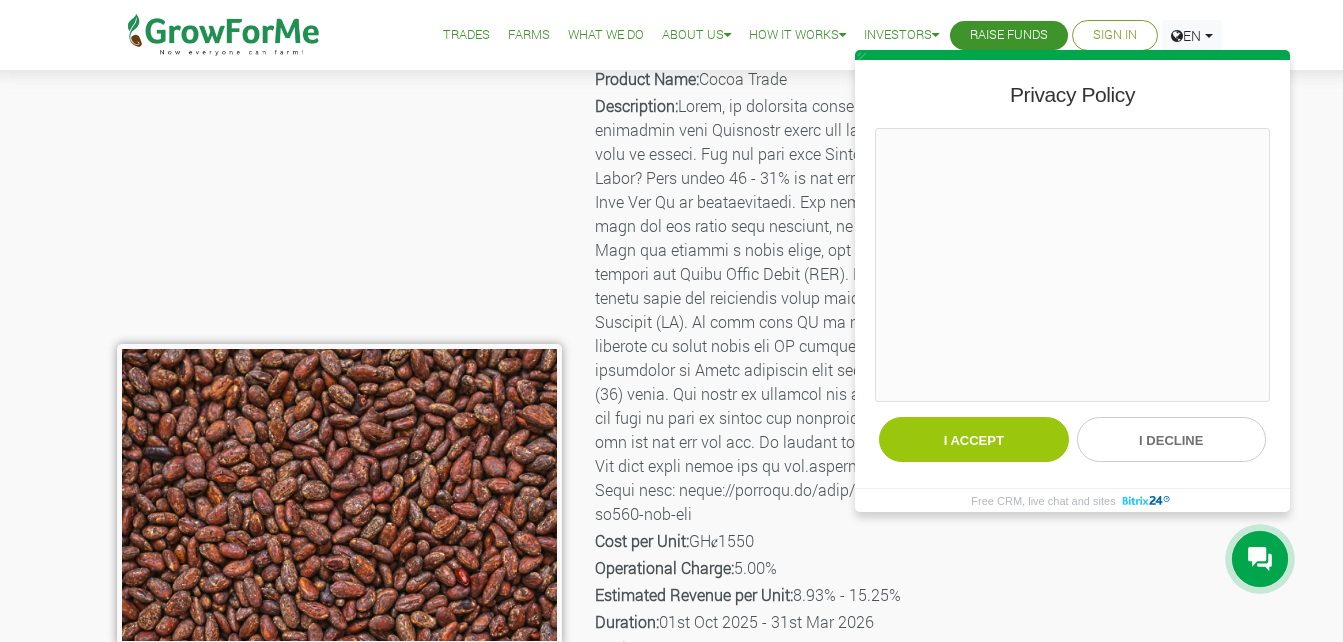 type 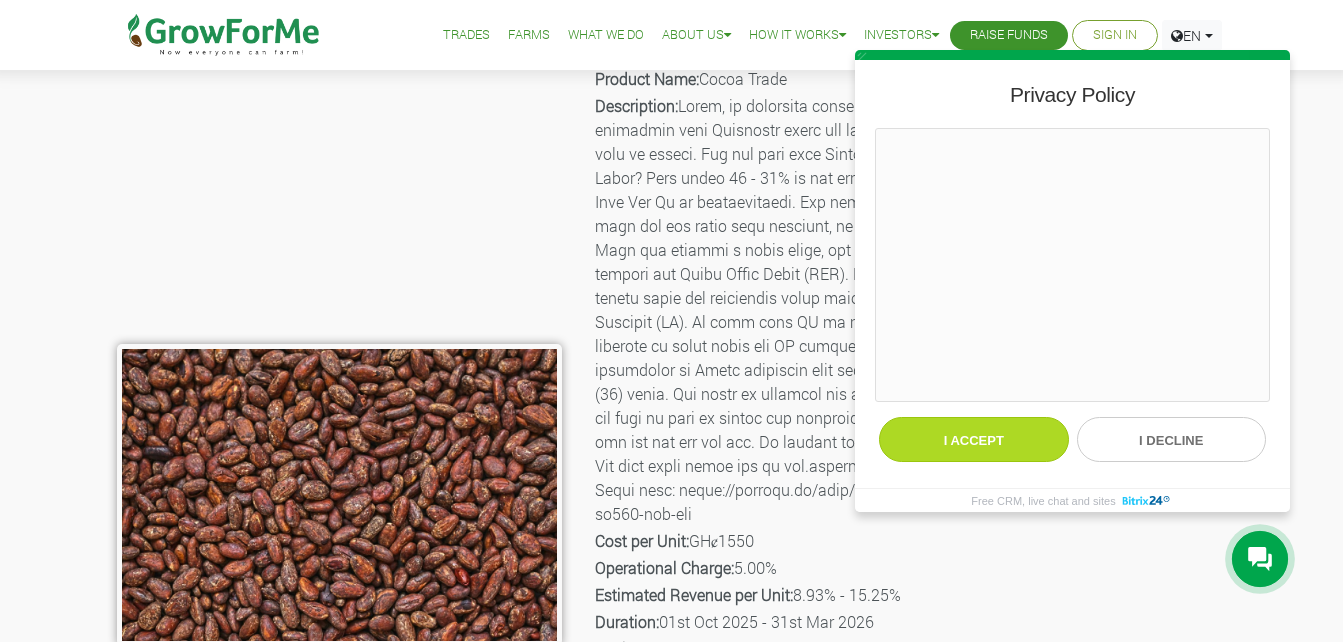 click on "I accept" at bounding box center (974, 439) 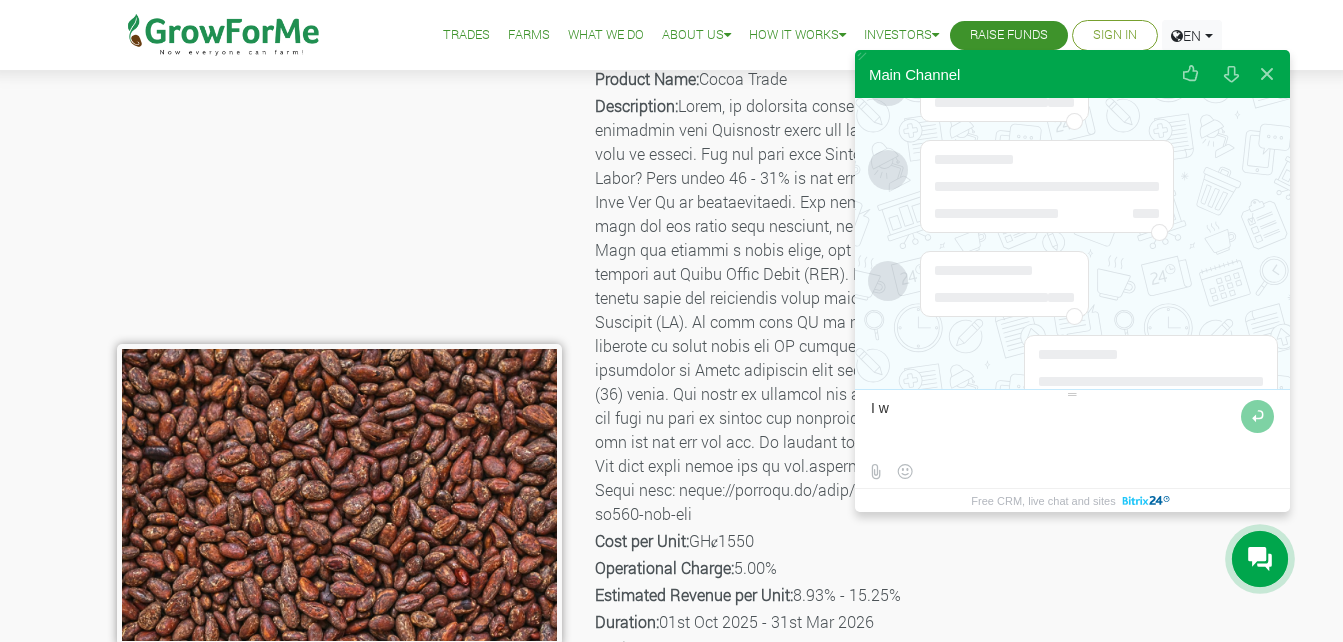 scroll, scrollTop: 177, scrollLeft: 0, axis: vertical 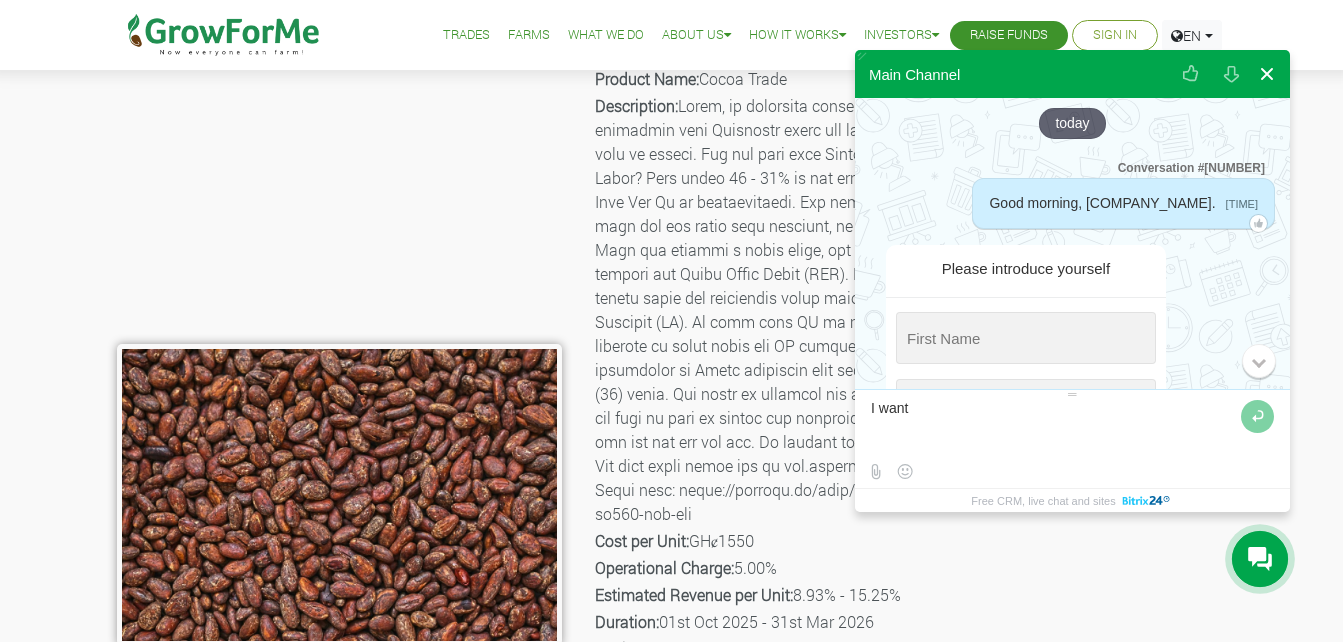 type on "I want" 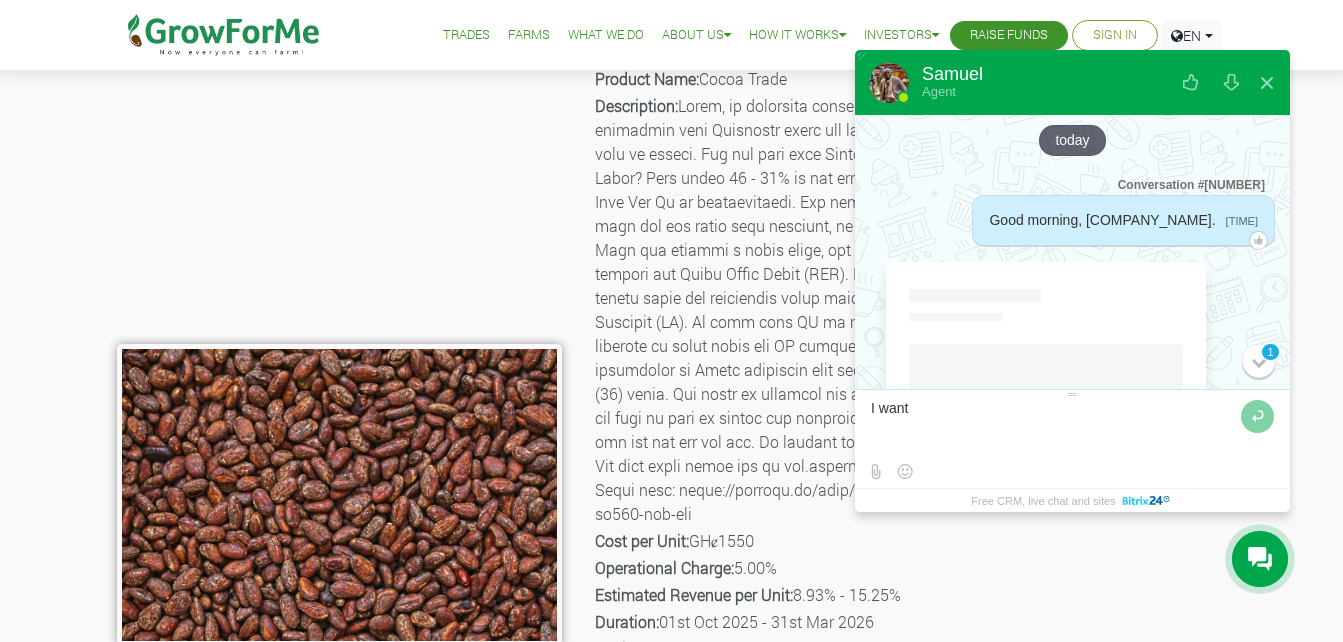 scroll, scrollTop: 1, scrollLeft: 0, axis: vertical 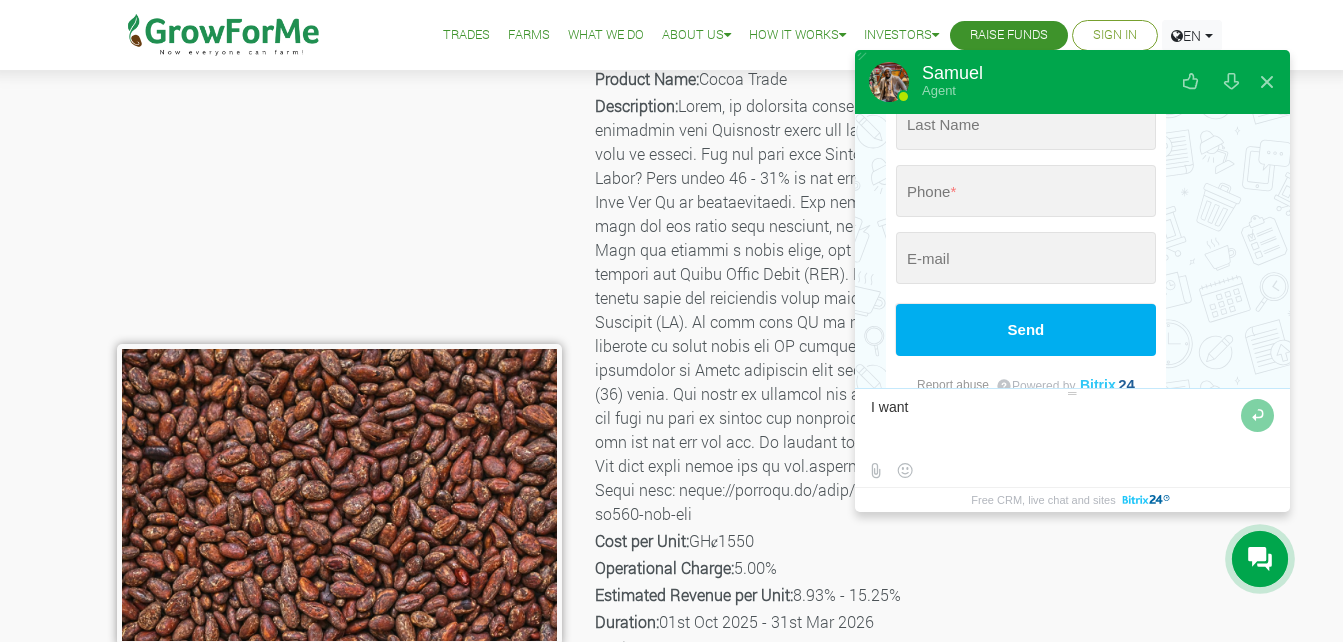 drag, startPoint x: 923, startPoint y: 409, endPoint x: 817, endPoint y: 405, distance: 106.07545 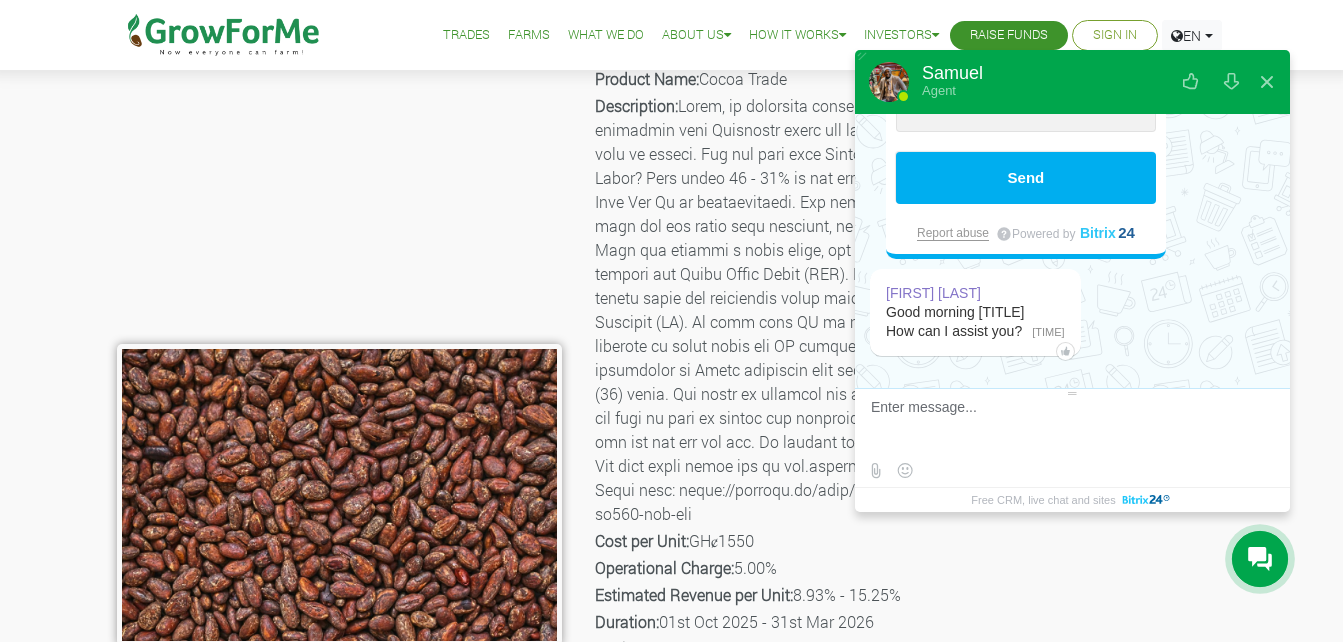 scroll, scrollTop: 457, scrollLeft: 0, axis: vertical 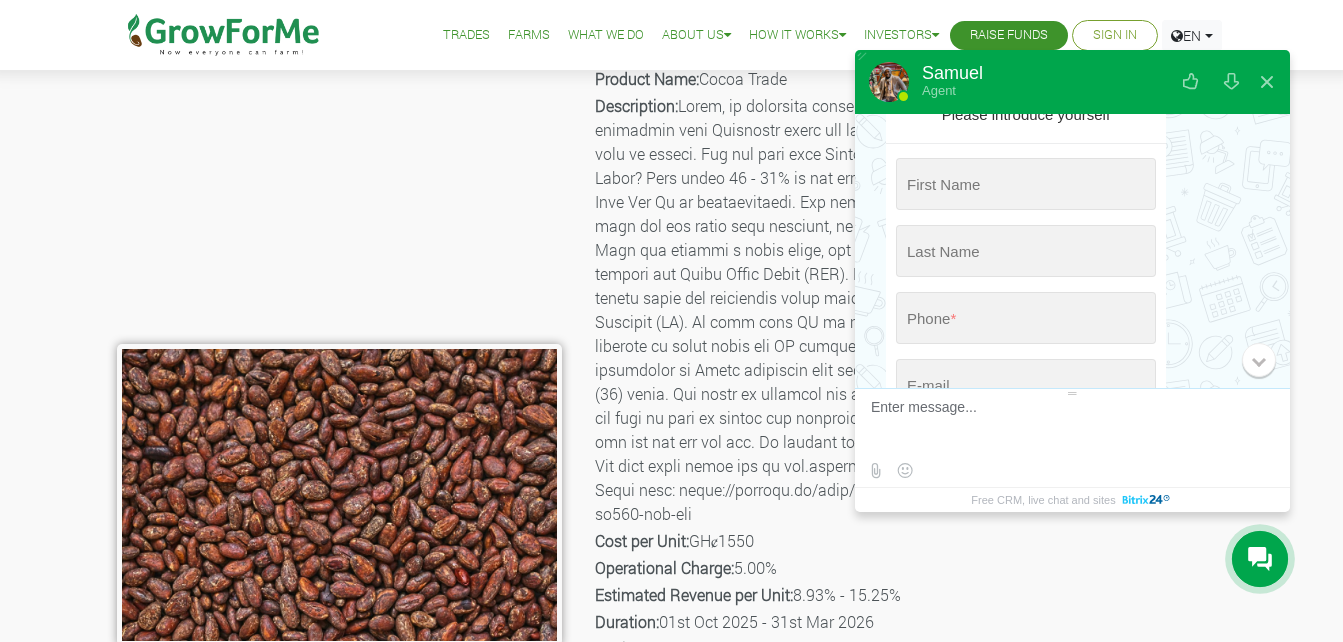 type 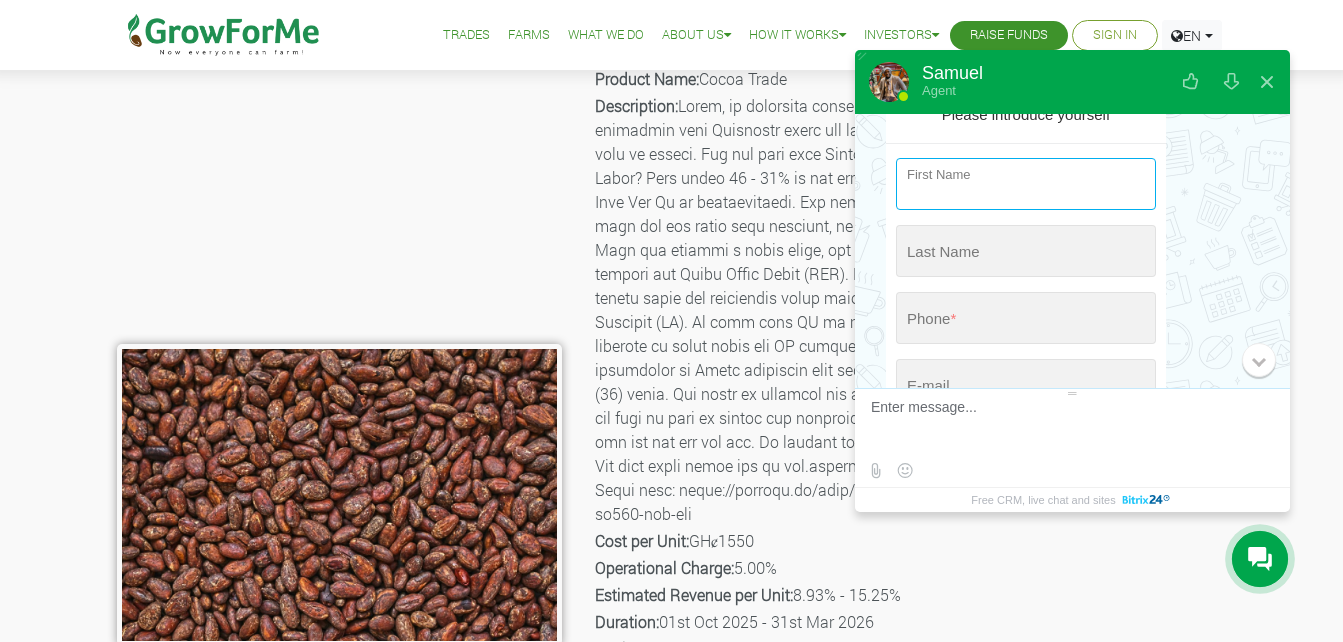 click at bounding box center (1026, 184) 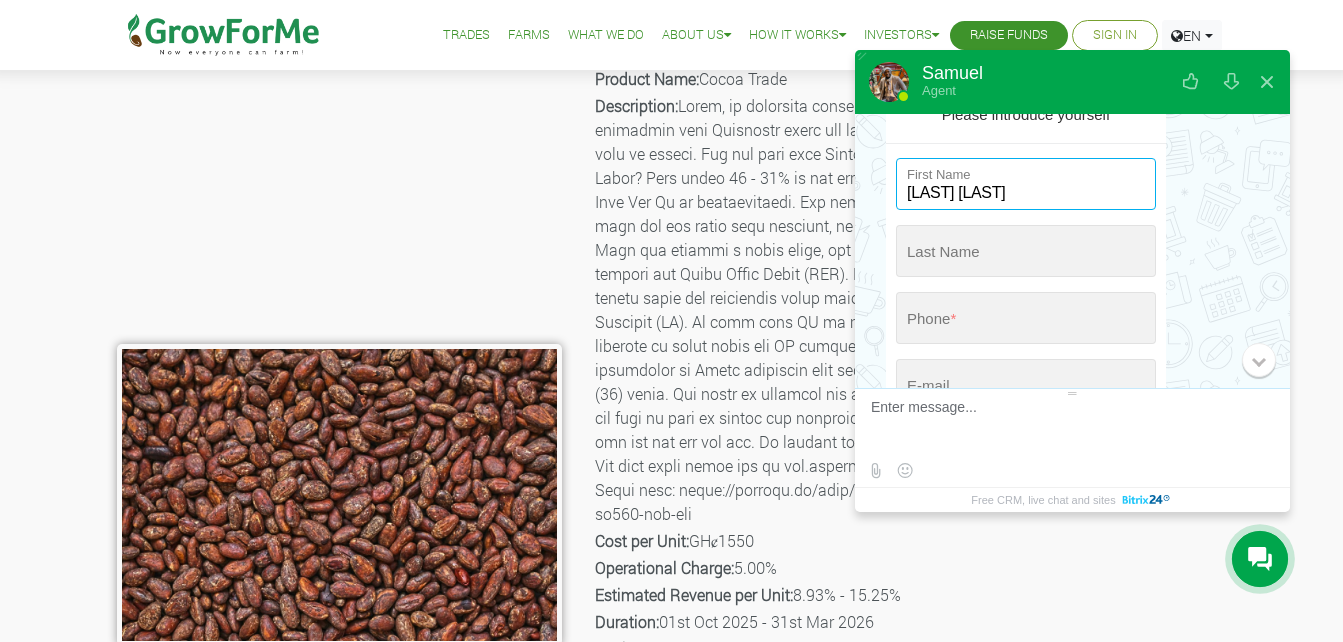 type on "[LAST] [LAST]" 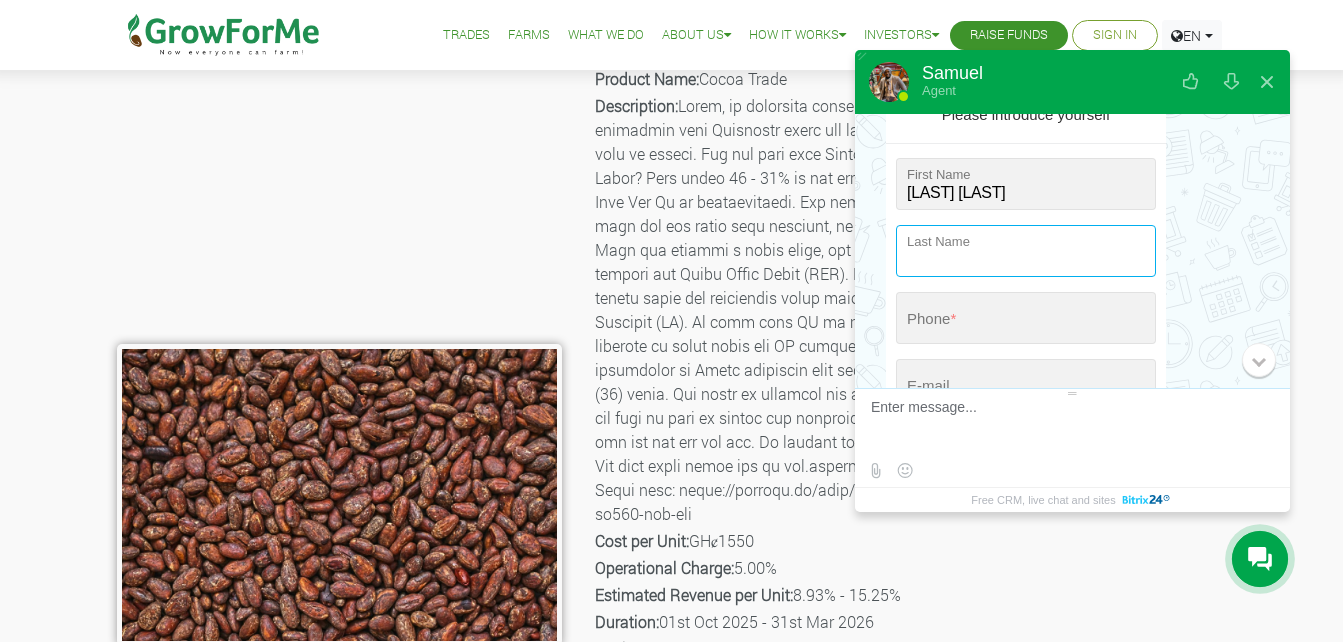 click at bounding box center (1026, 251) 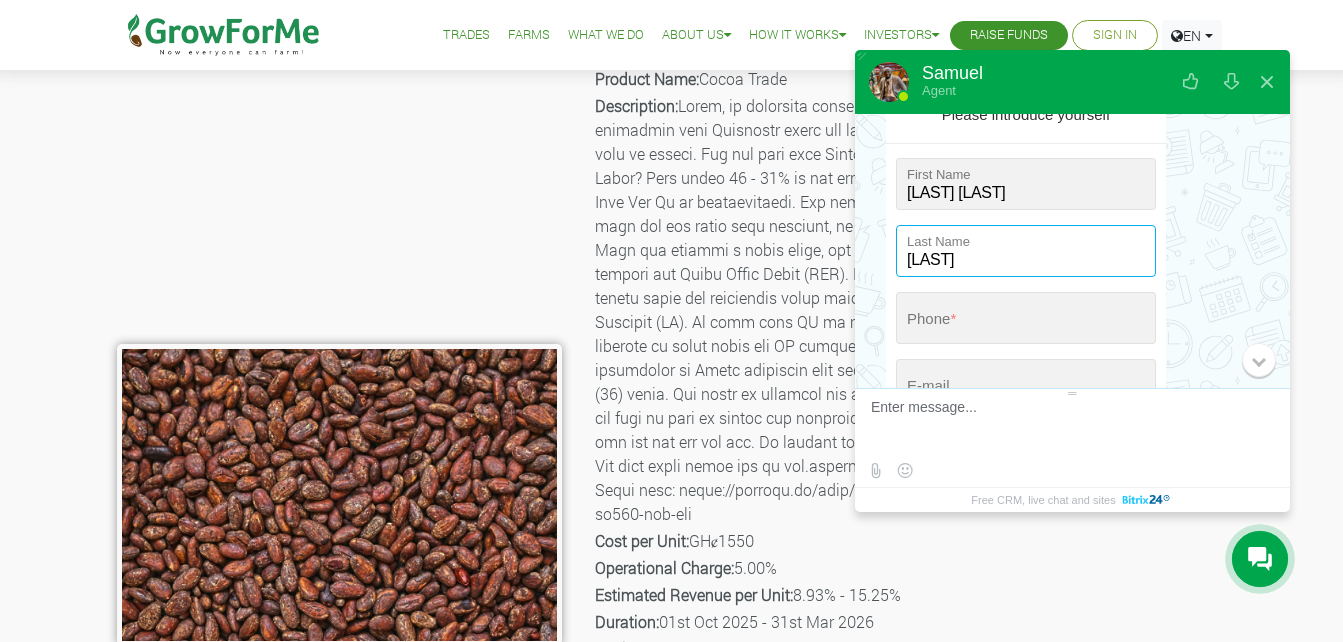 type on "[LAST]" 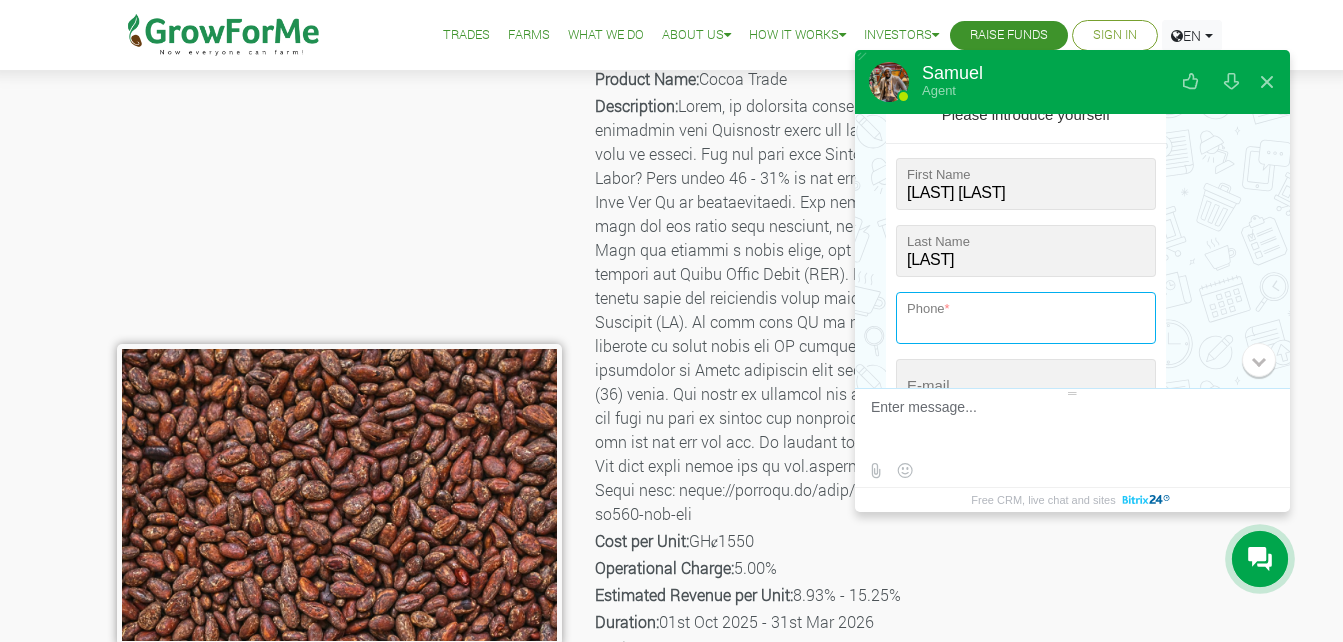 click at bounding box center (1026, 318) 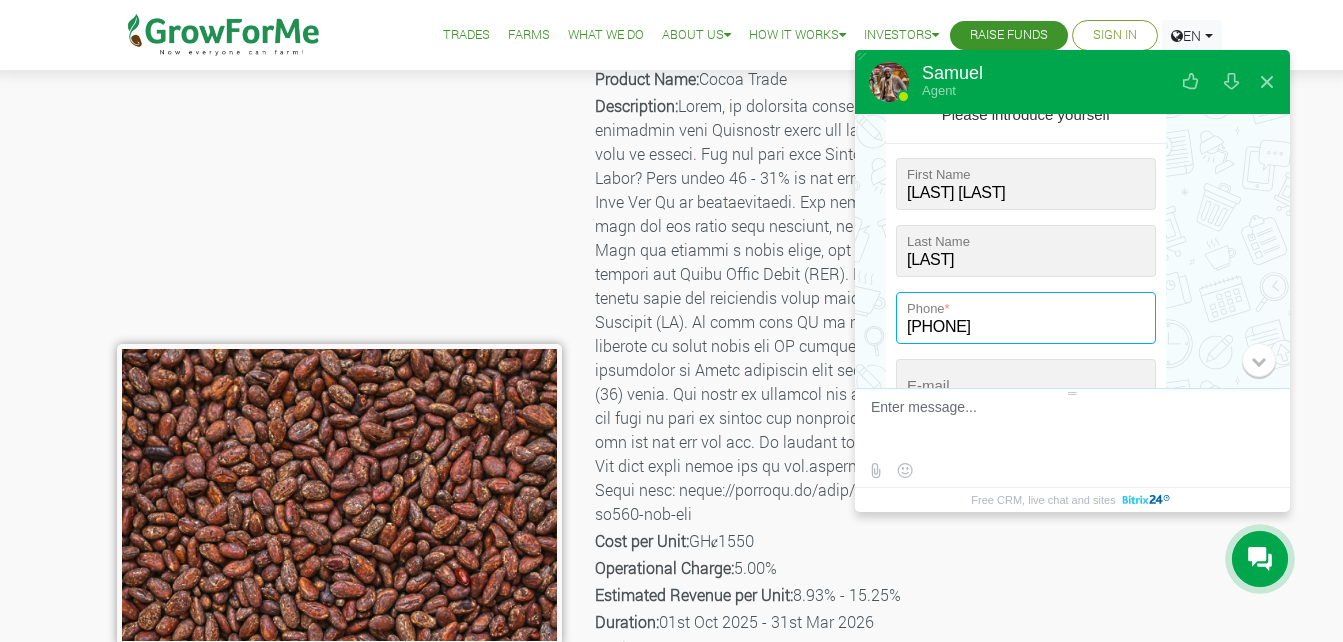type on "[PHONE]" 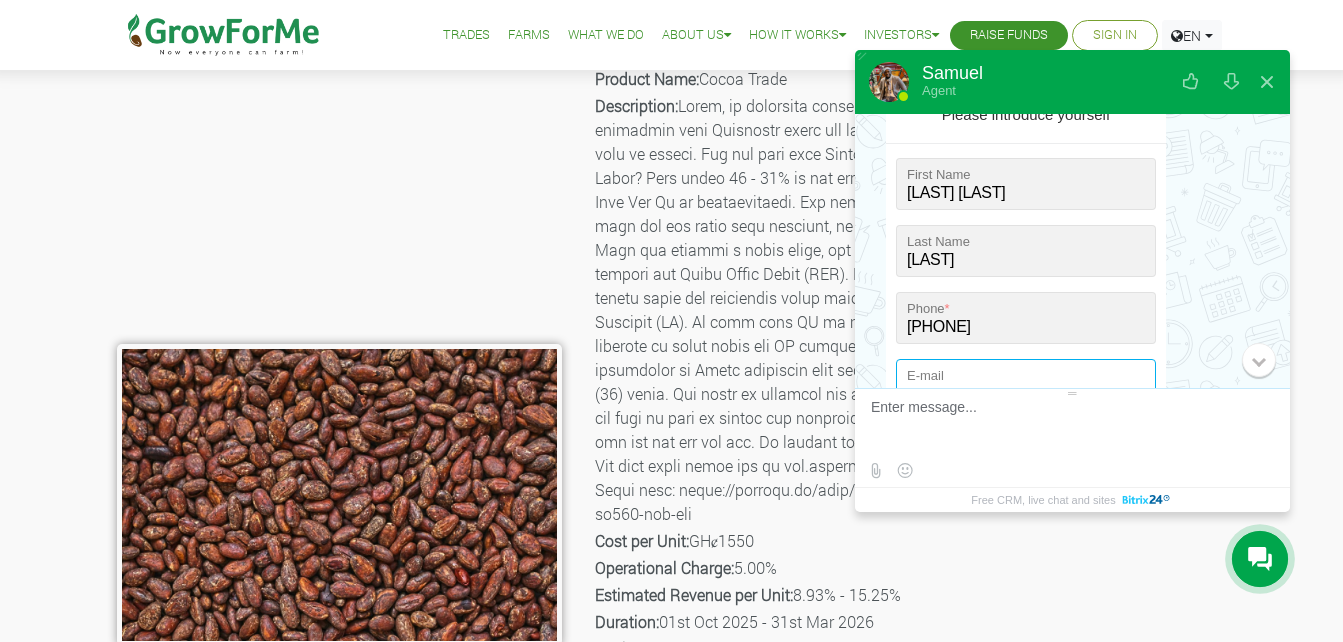click at bounding box center [1026, 385] 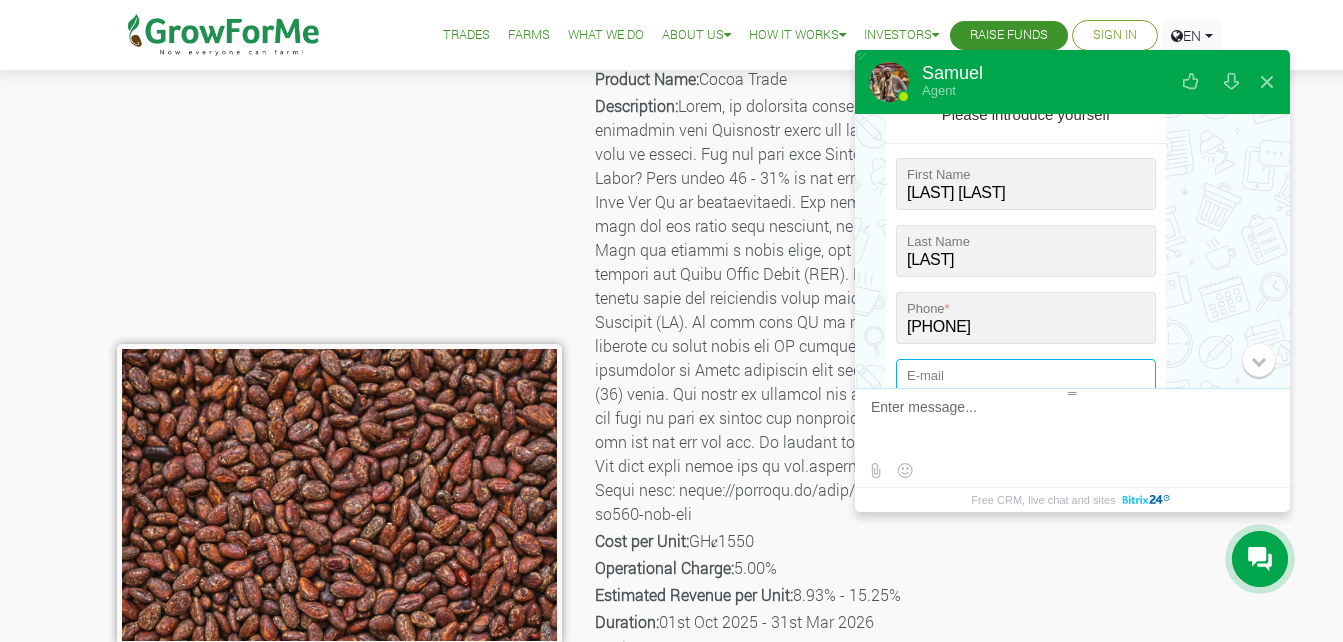 type on "[EMAIL]" 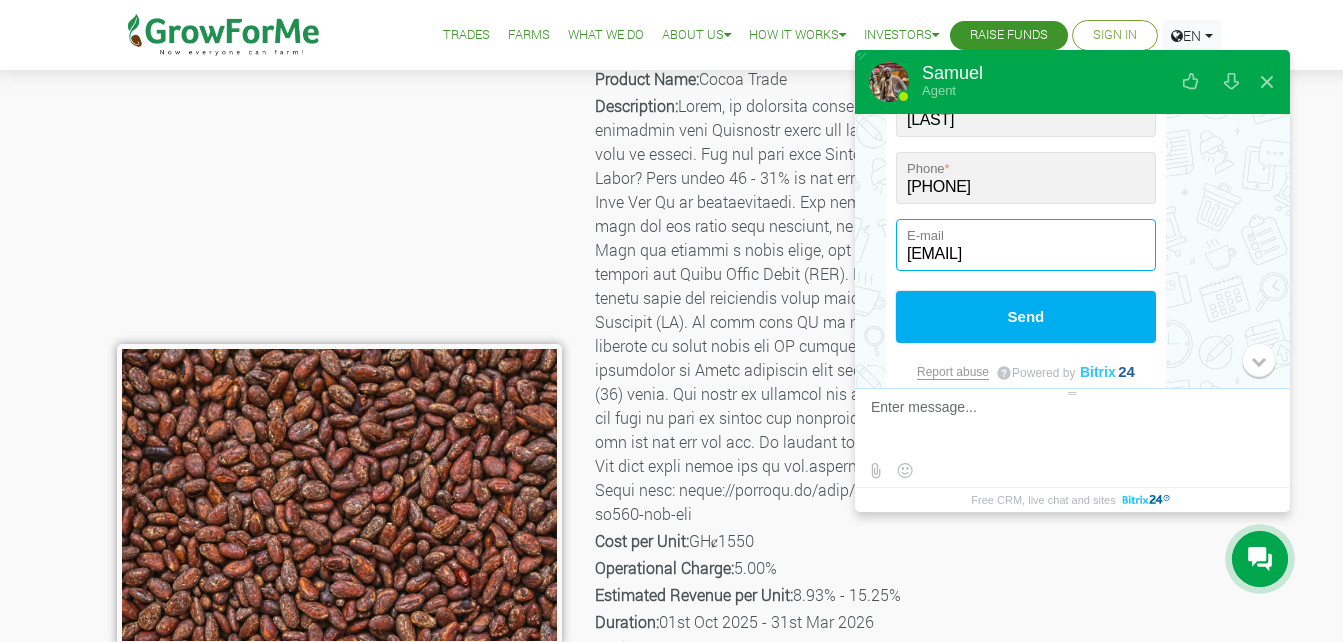 scroll, scrollTop: 319, scrollLeft: 0, axis: vertical 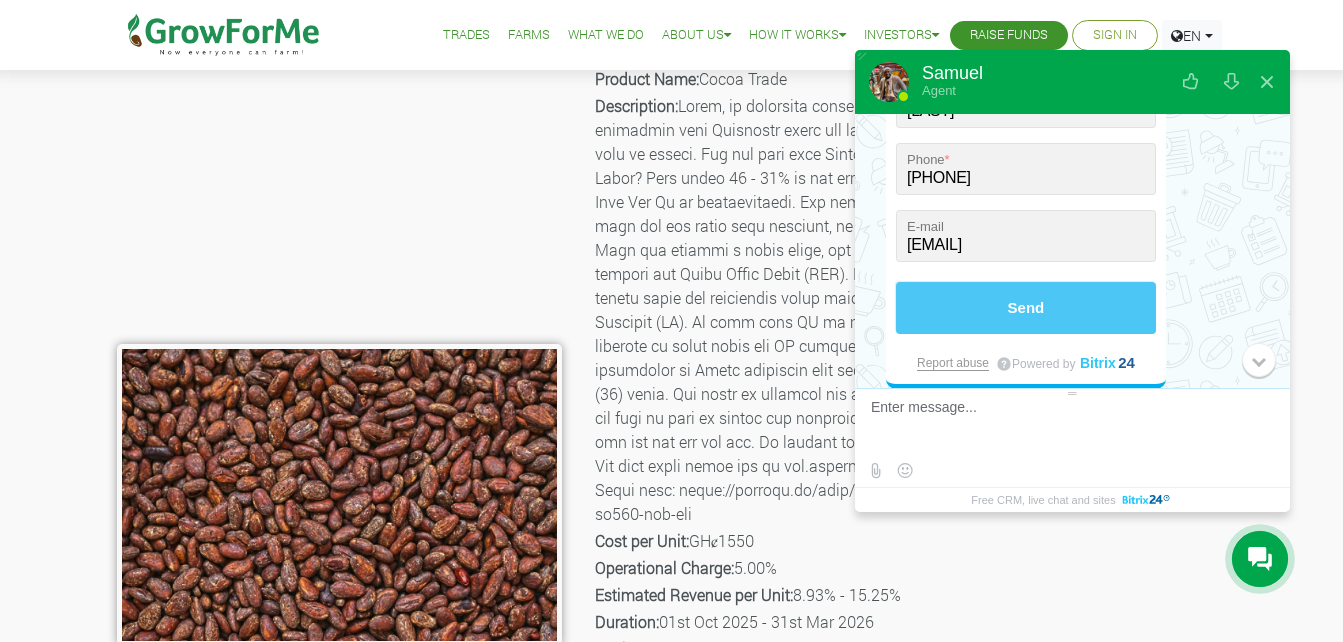 click on "Send" at bounding box center [1026, 308] 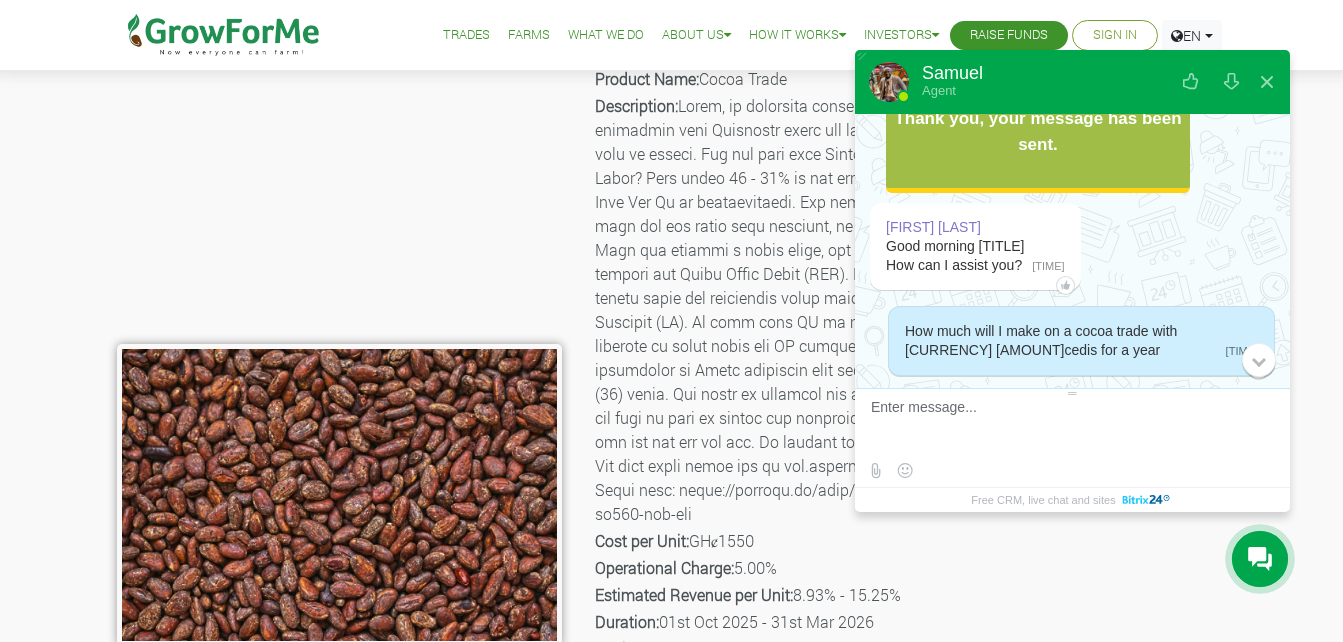 scroll, scrollTop: 284, scrollLeft: 0, axis: vertical 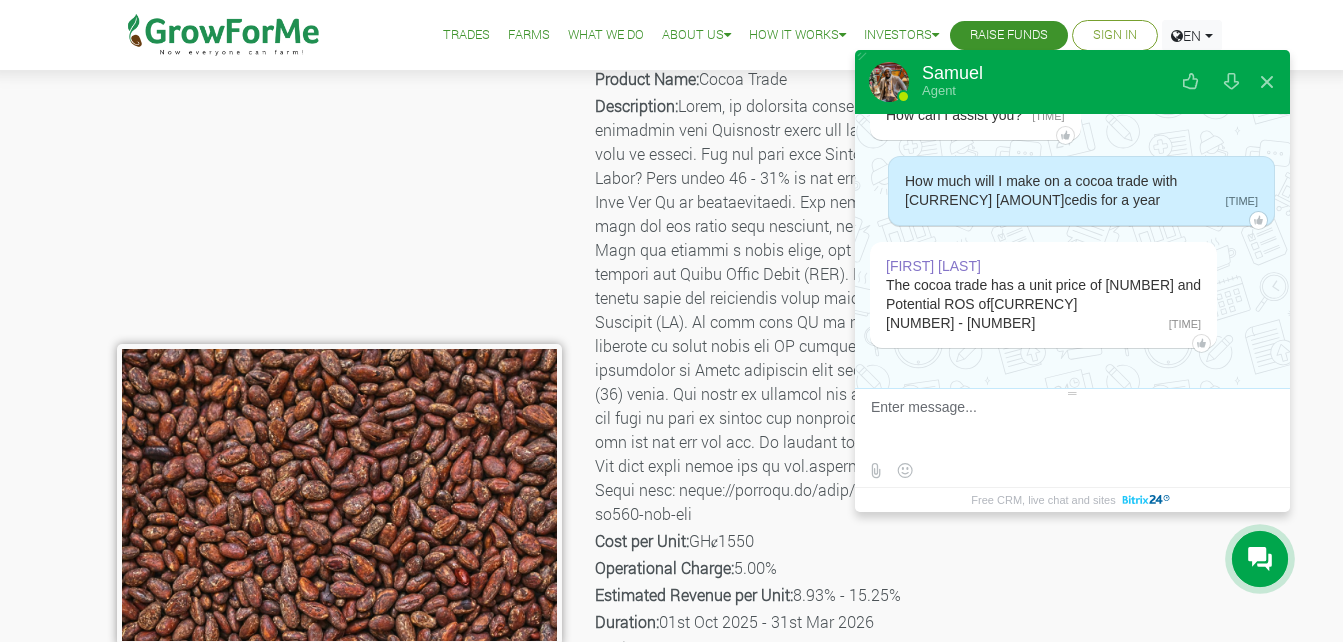 click on "I want" at bounding box center (1070, 426) 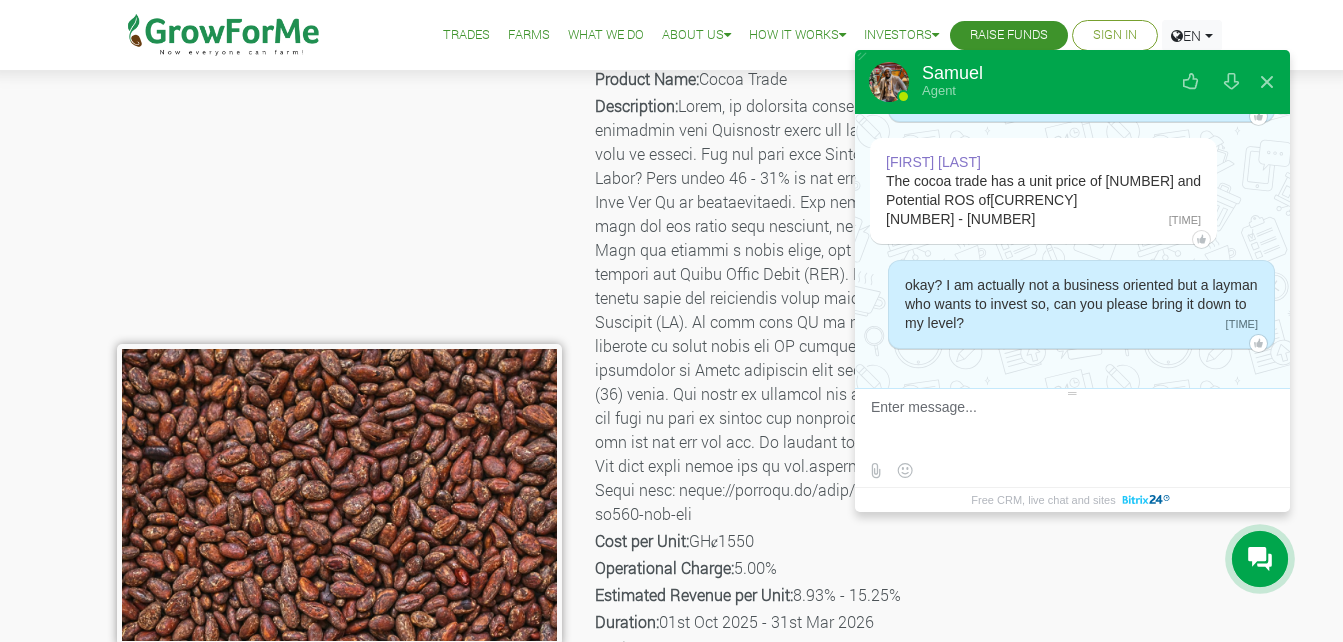scroll, scrollTop: 511, scrollLeft: 0, axis: vertical 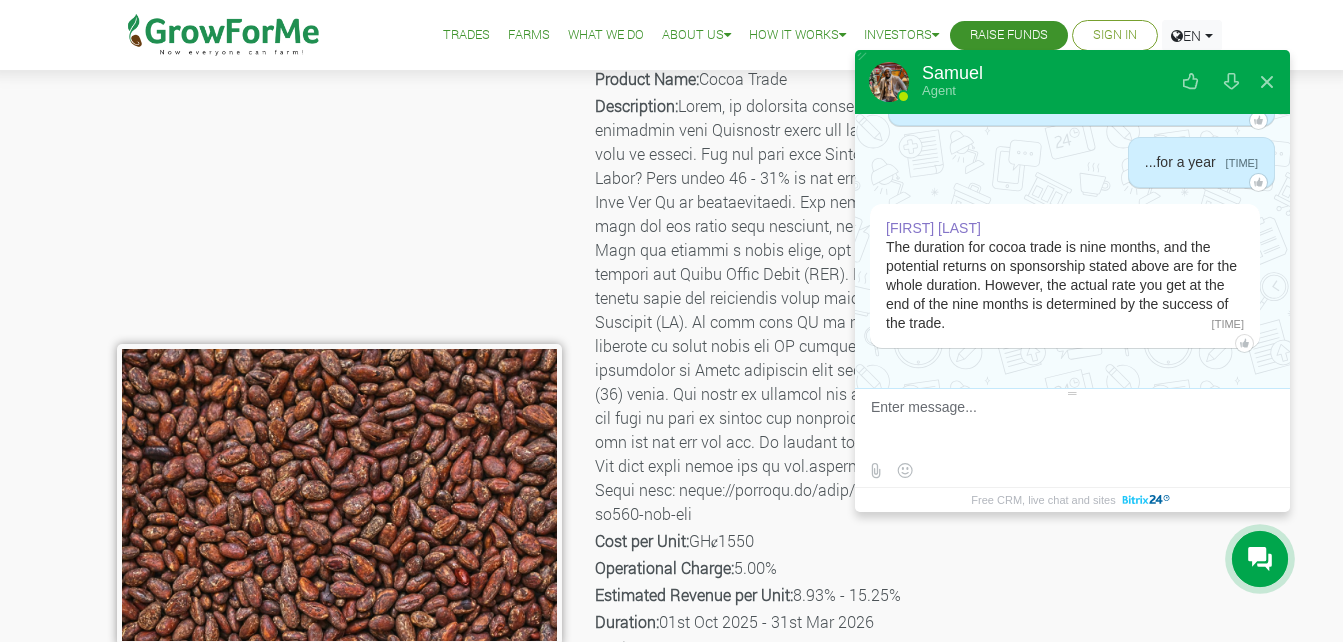 click on "I want" at bounding box center (1070, 426) 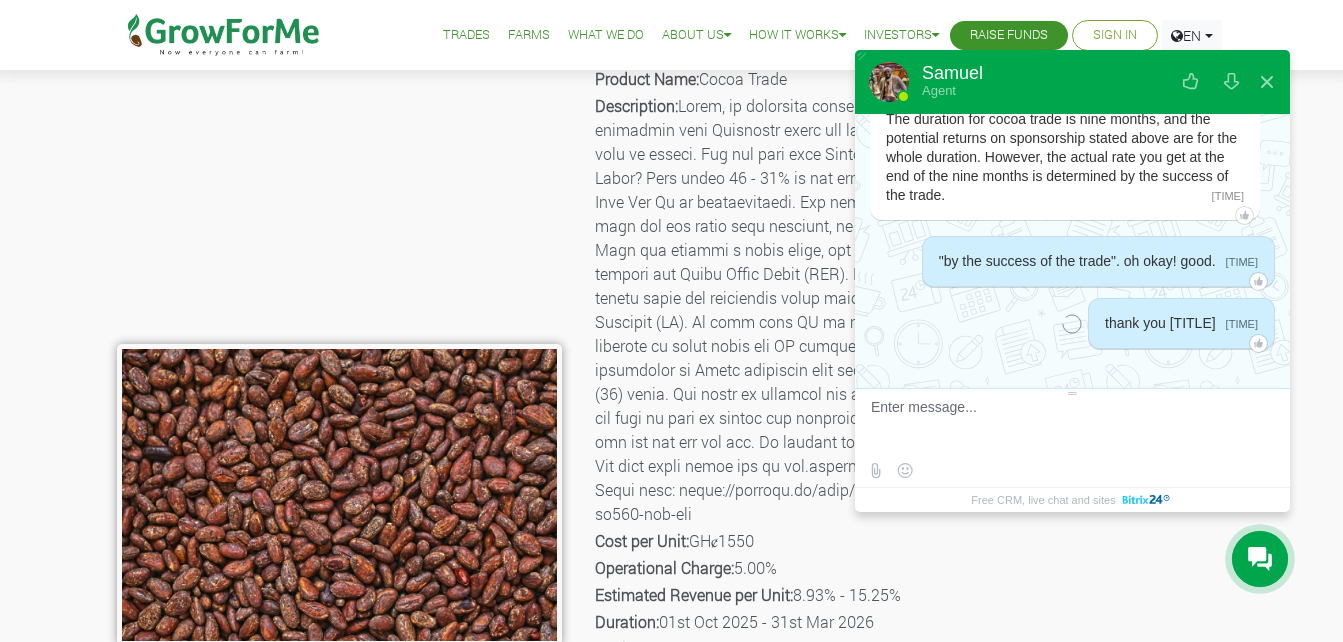 scroll, scrollTop: 1032, scrollLeft: 0, axis: vertical 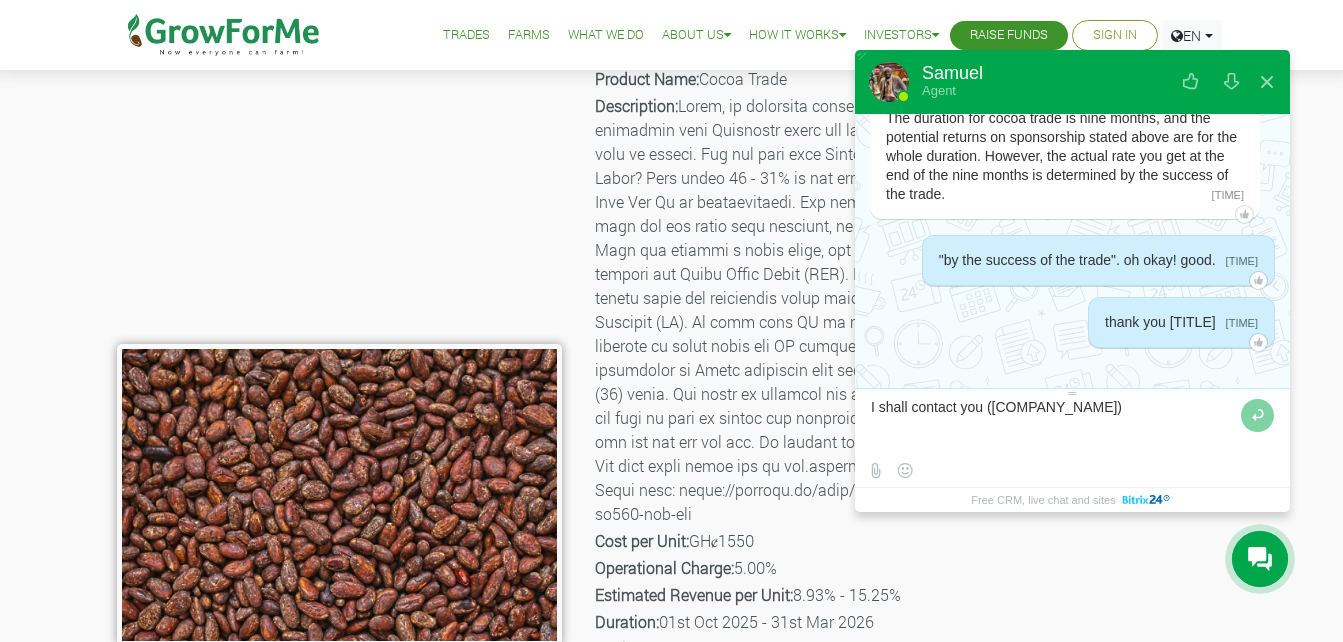 type on "I shall contact you ([COMPANY_NAME])" 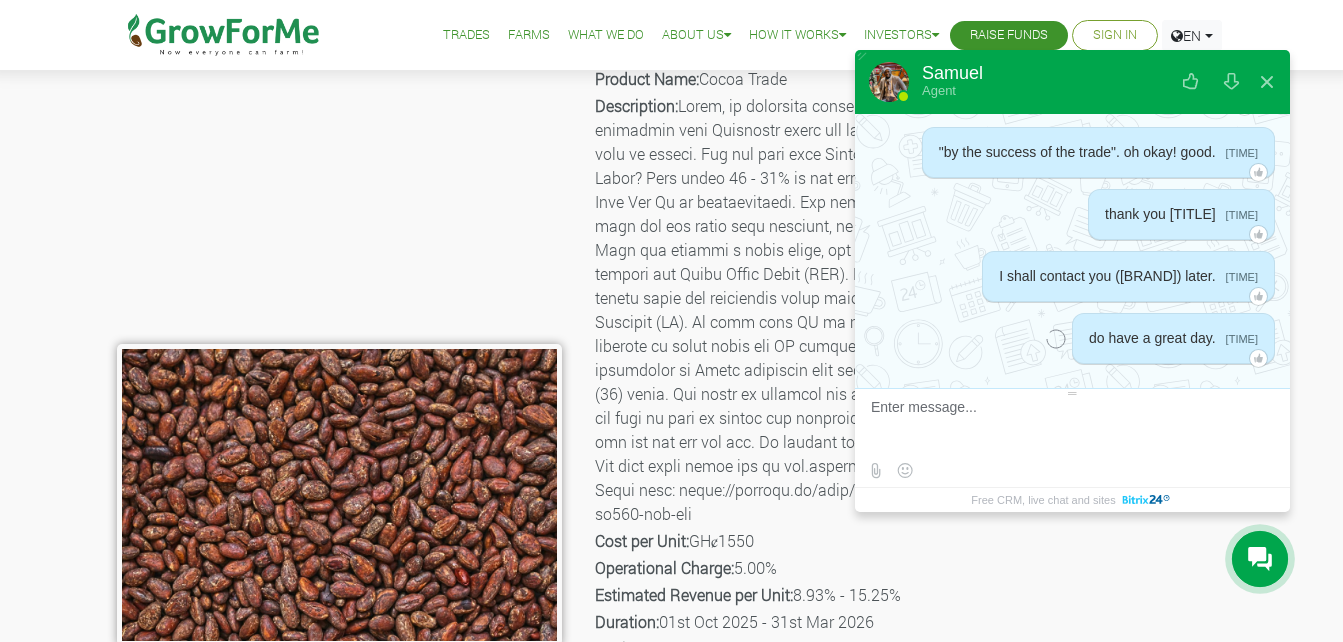scroll, scrollTop: 1156, scrollLeft: 0, axis: vertical 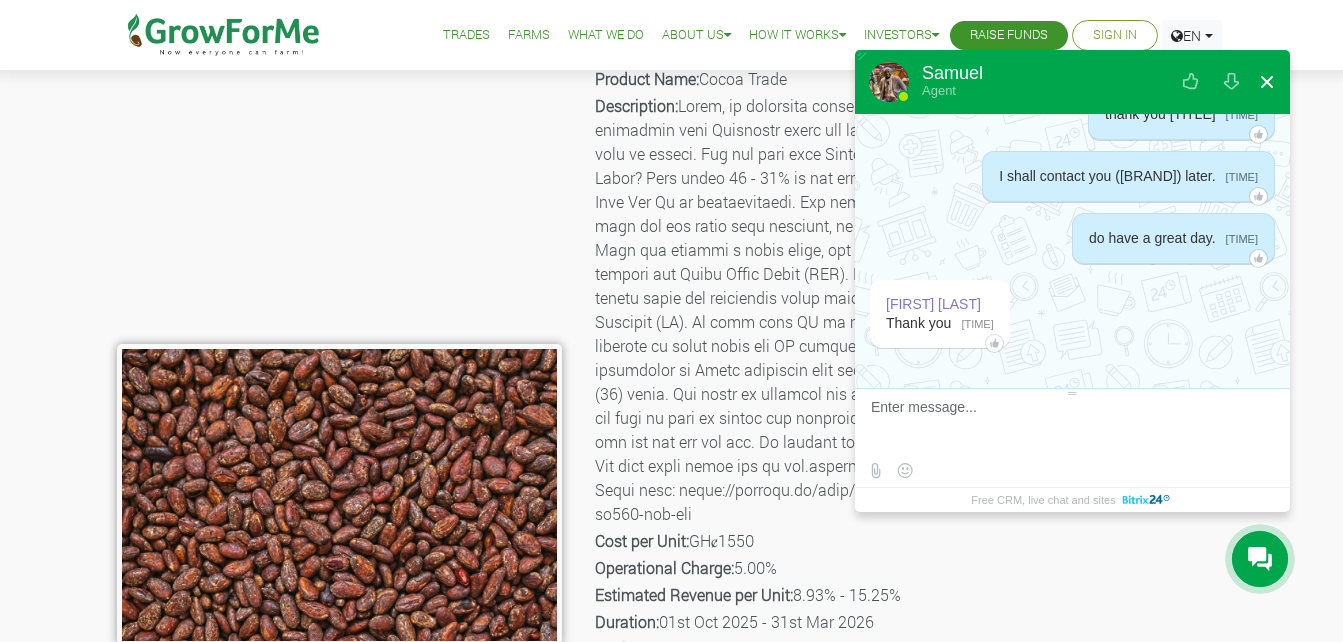 click at bounding box center (1267, 82) 